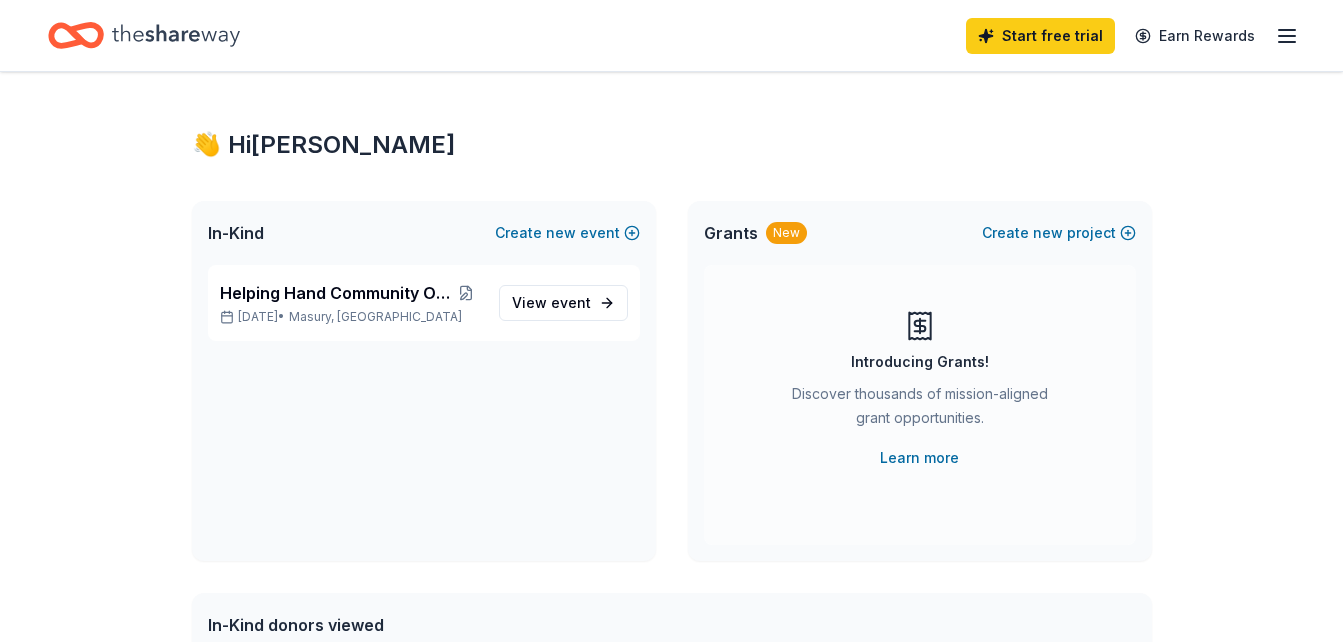 scroll, scrollTop: 0, scrollLeft: 0, axis: both 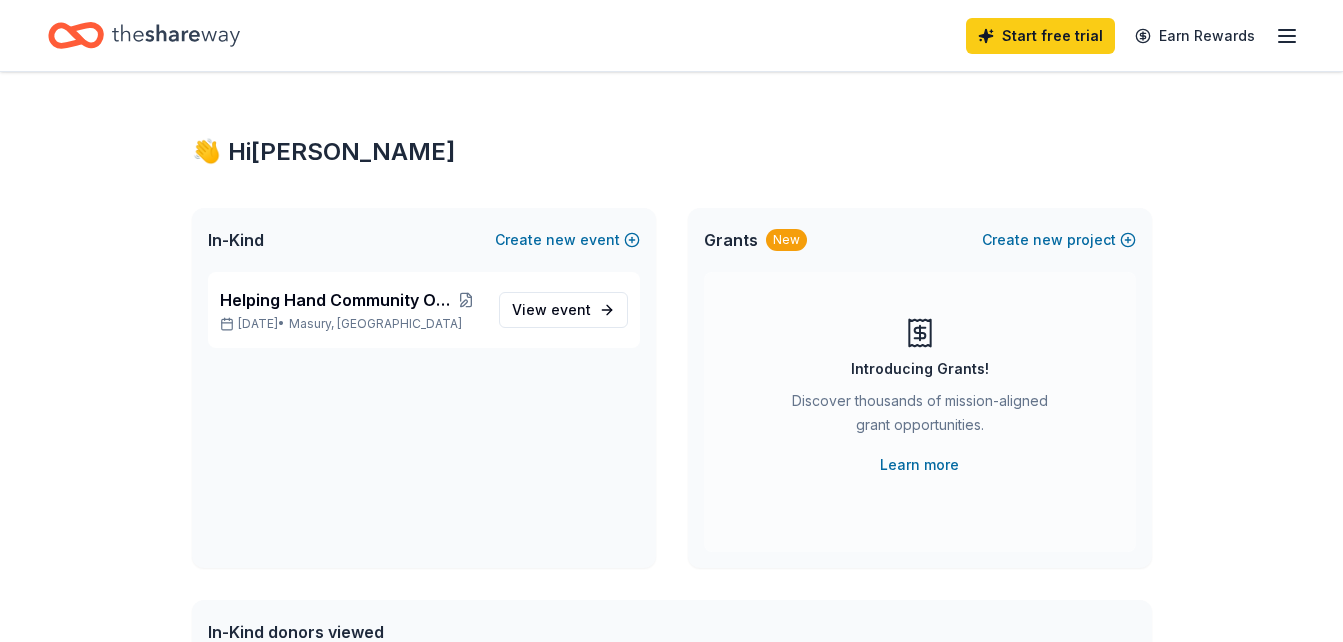 click 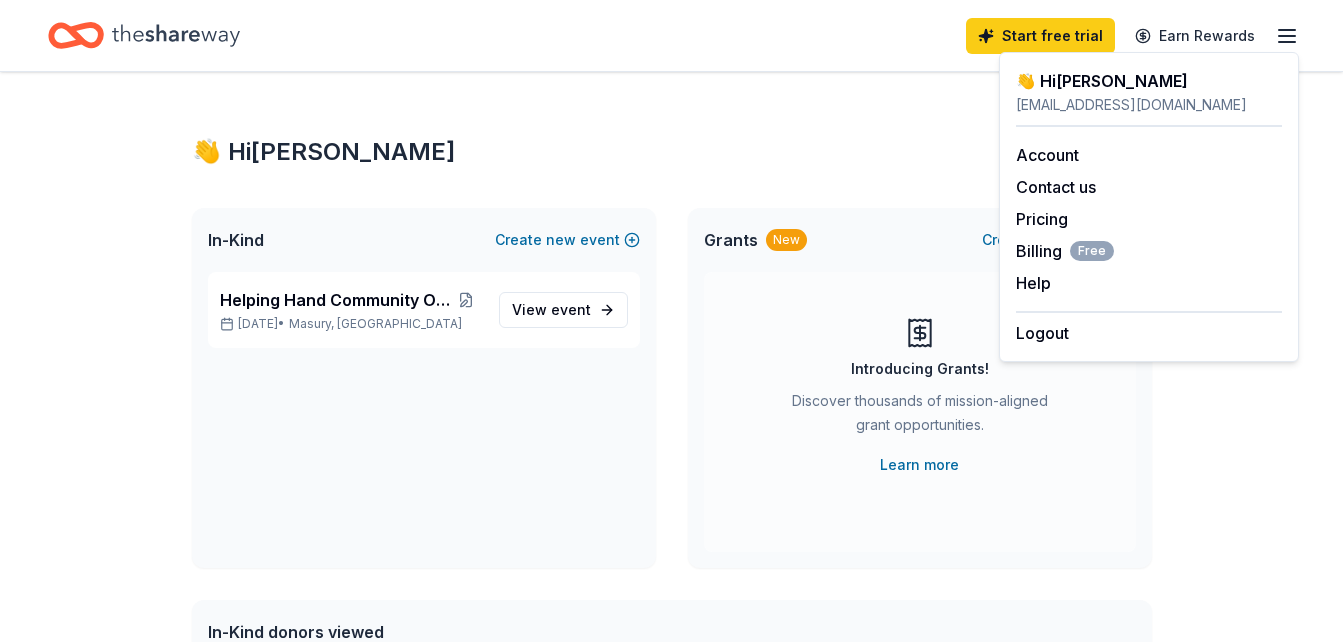 click 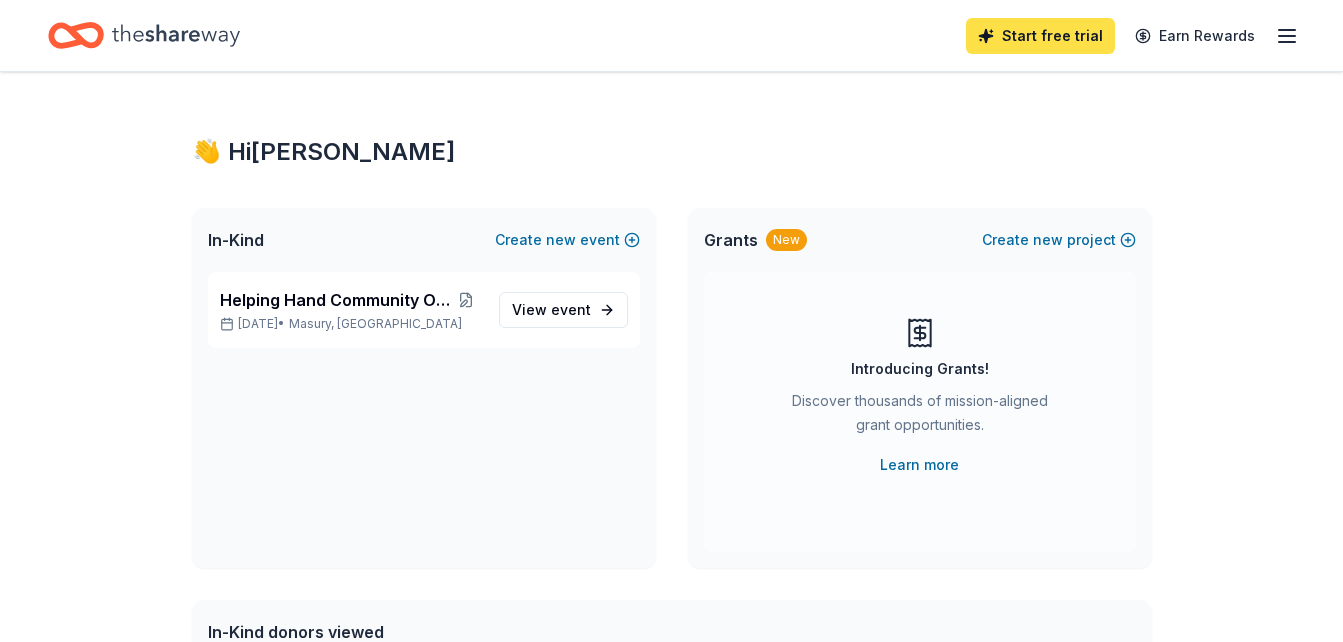 click on "Start free  trial" at bounding box center [1040, 36] 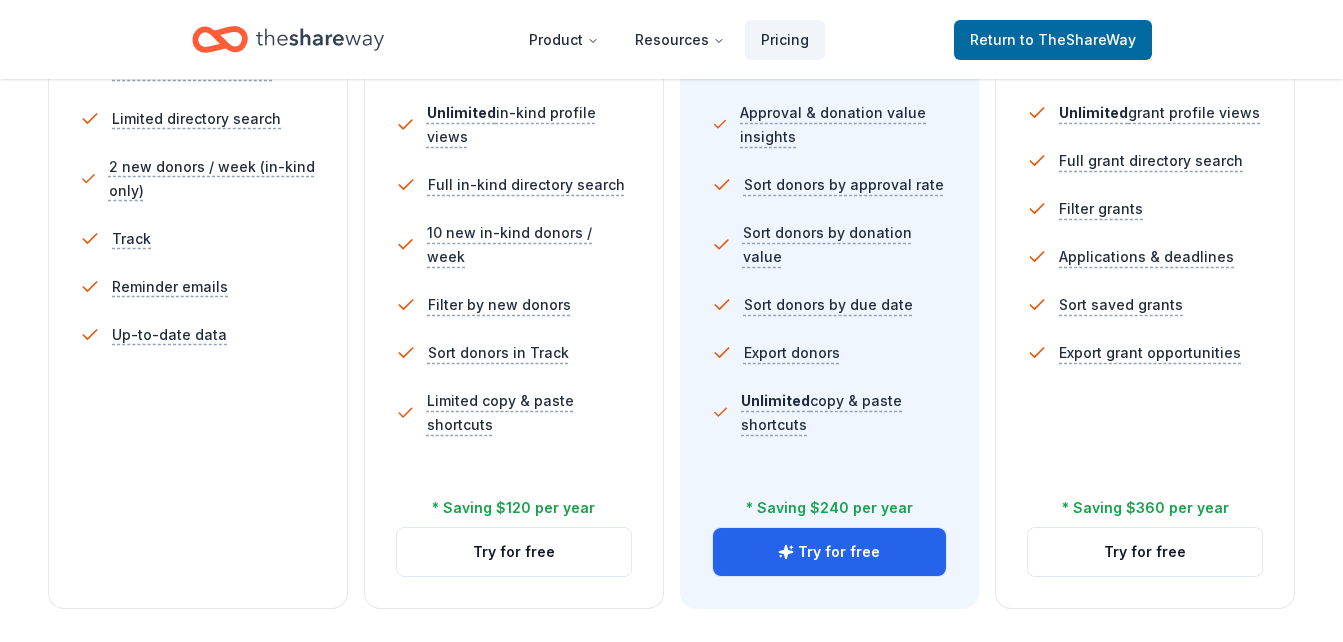 scroll, scrollTop: 680, scrollLeft: 0, axis: vertical 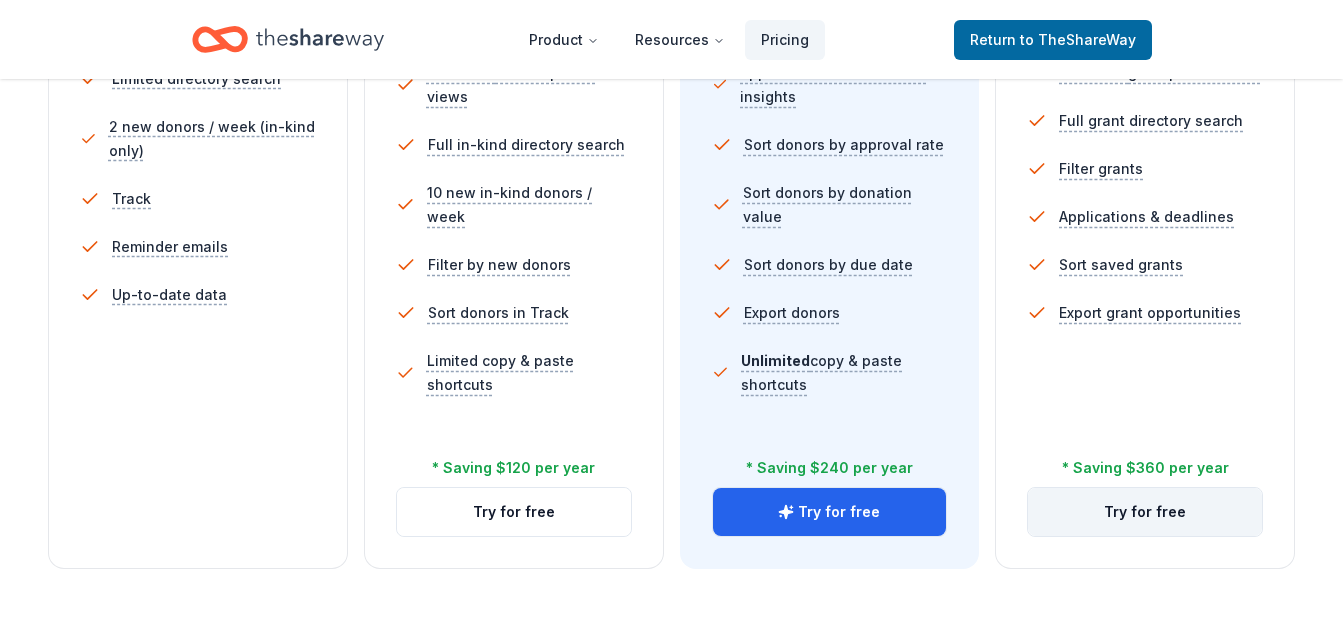 click on "Try for free" at bounding box center [1145, 512] 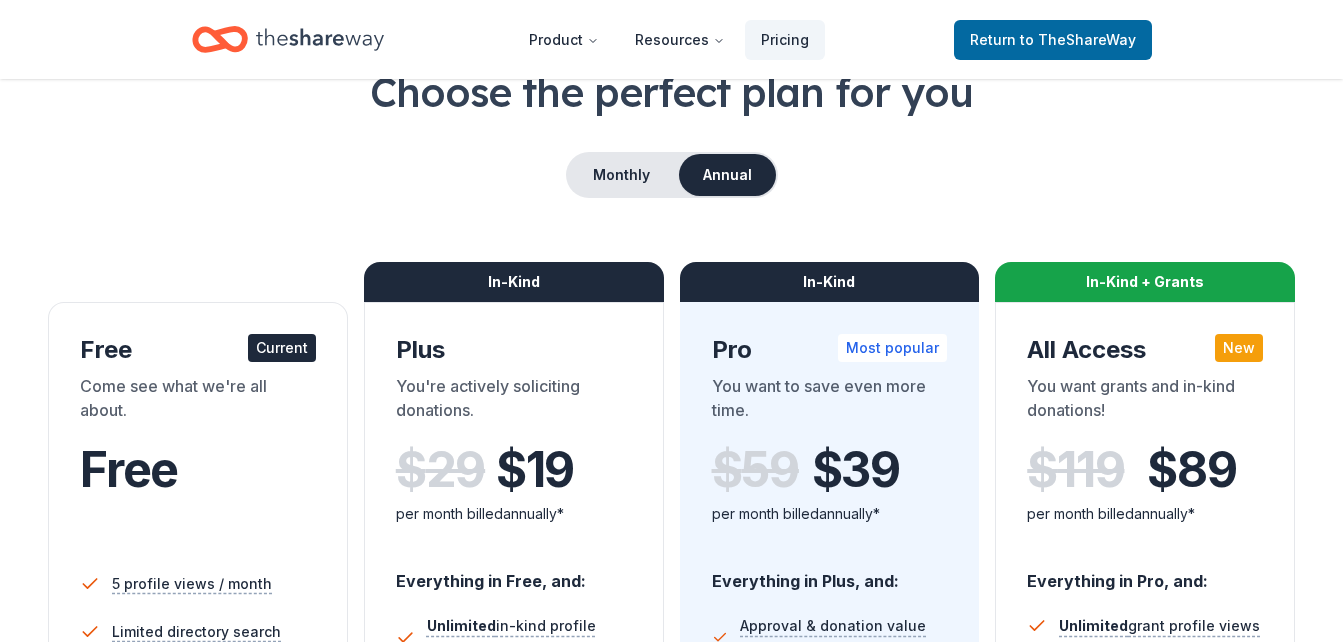 scroll, scrollTop: 120, scrollLeft: 0, axis: vertical 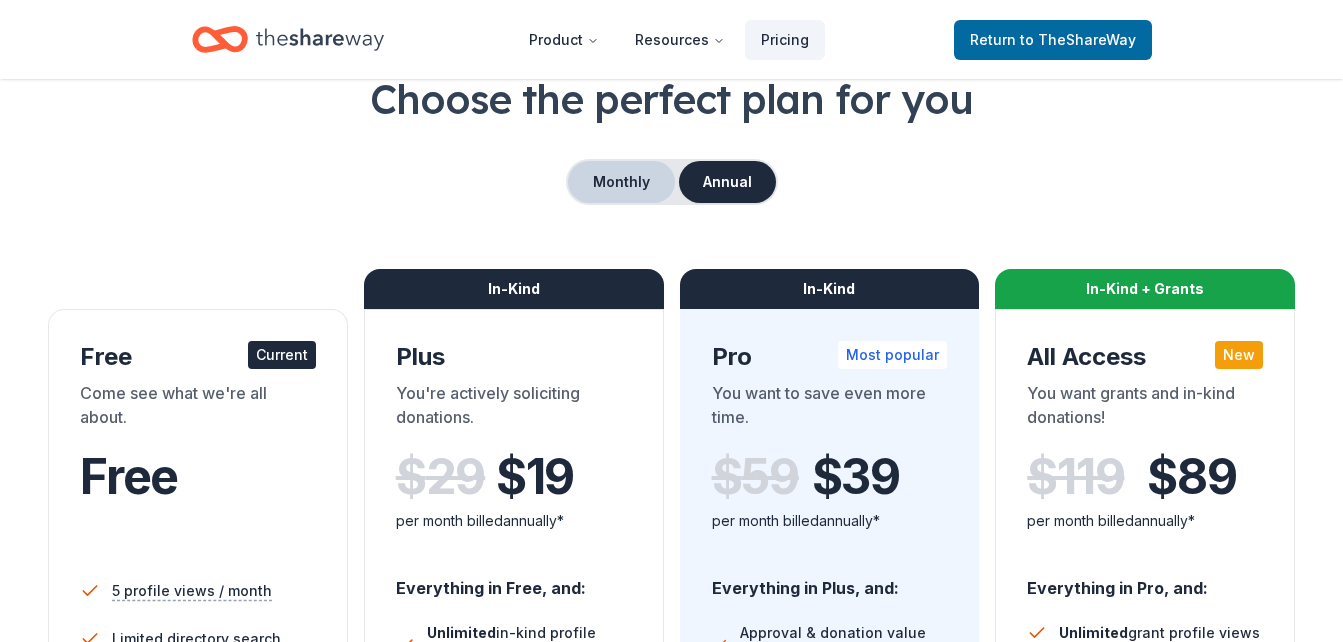click on "Monthly" at bounding box center (621, 182) 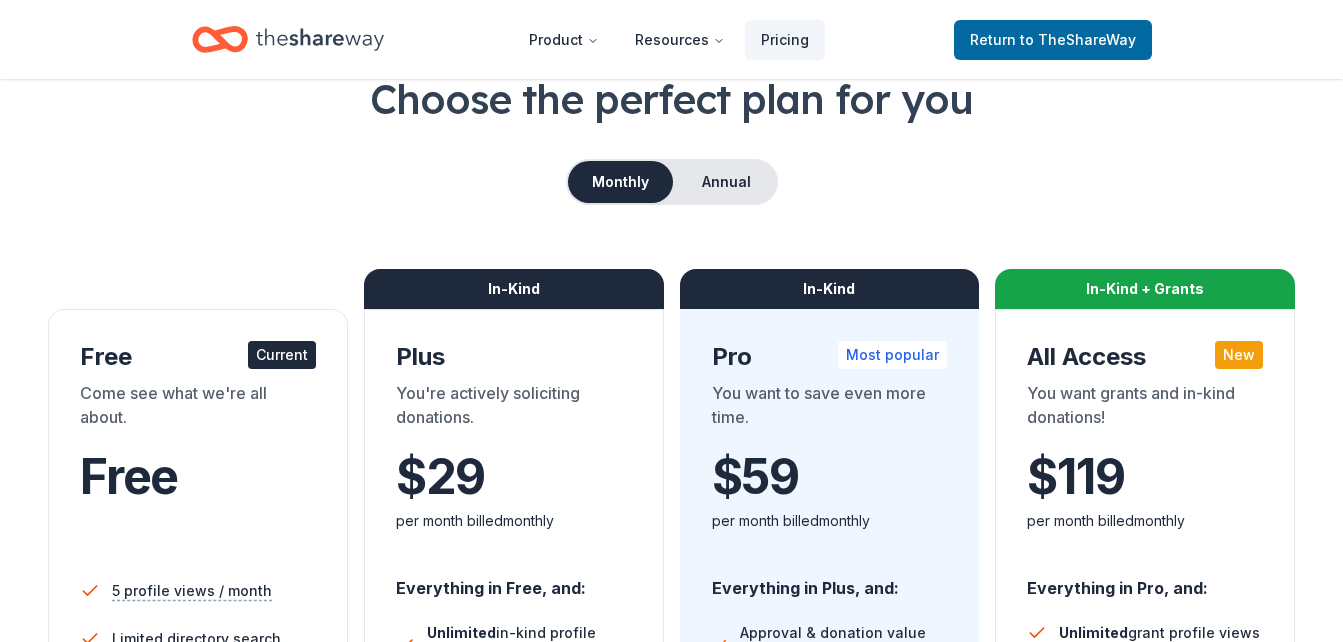 type 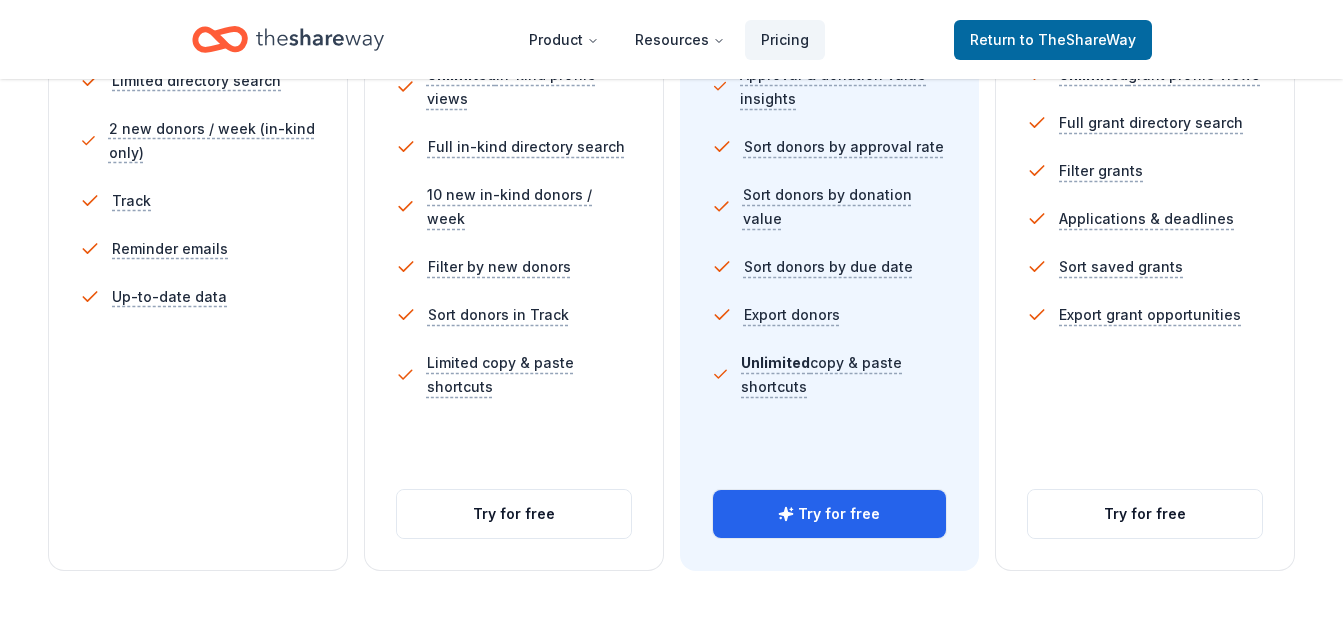 scroll, scrollTop: 680, scrollLeft: 0, axis: vertical 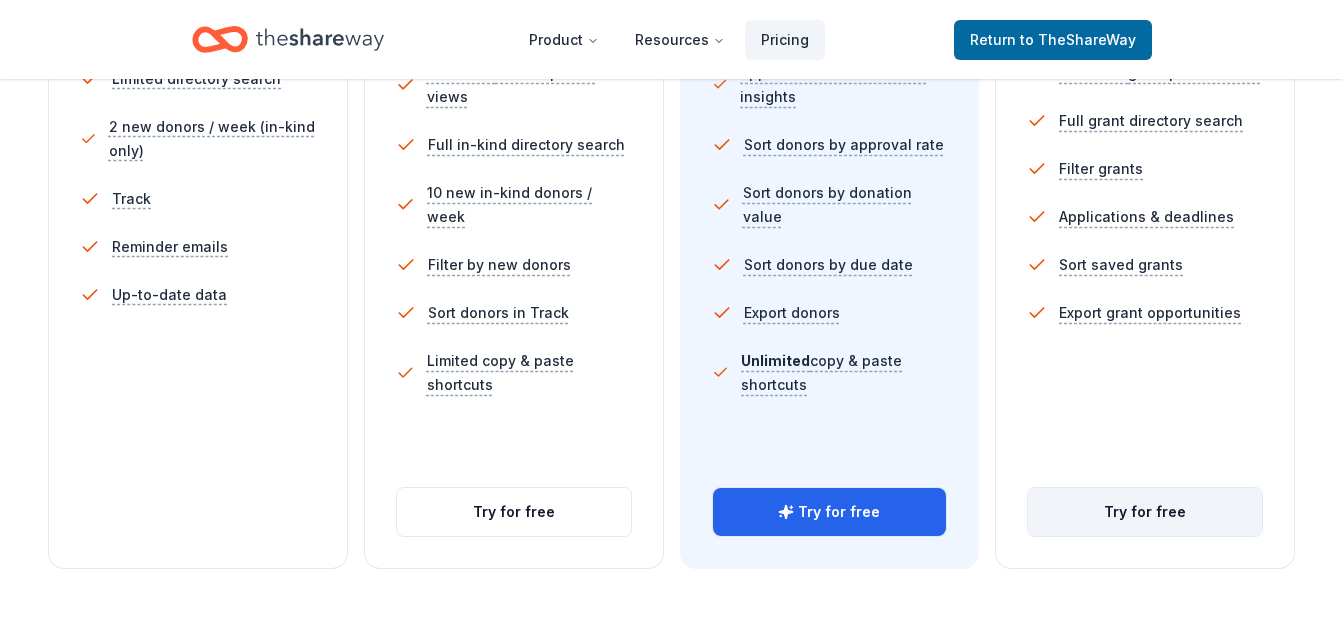 click on "Try for free" at bounding box center (1145, 512) 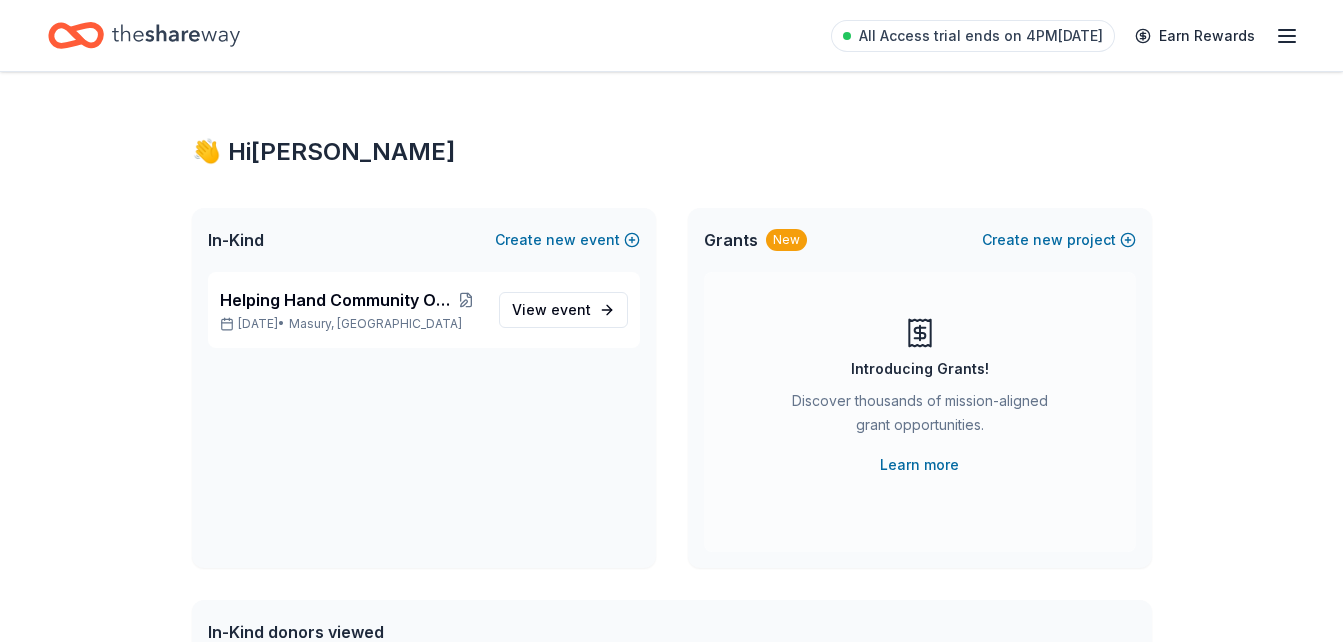 scroll, scrollTop: 561, scrollLeft: 0, axis: vertical 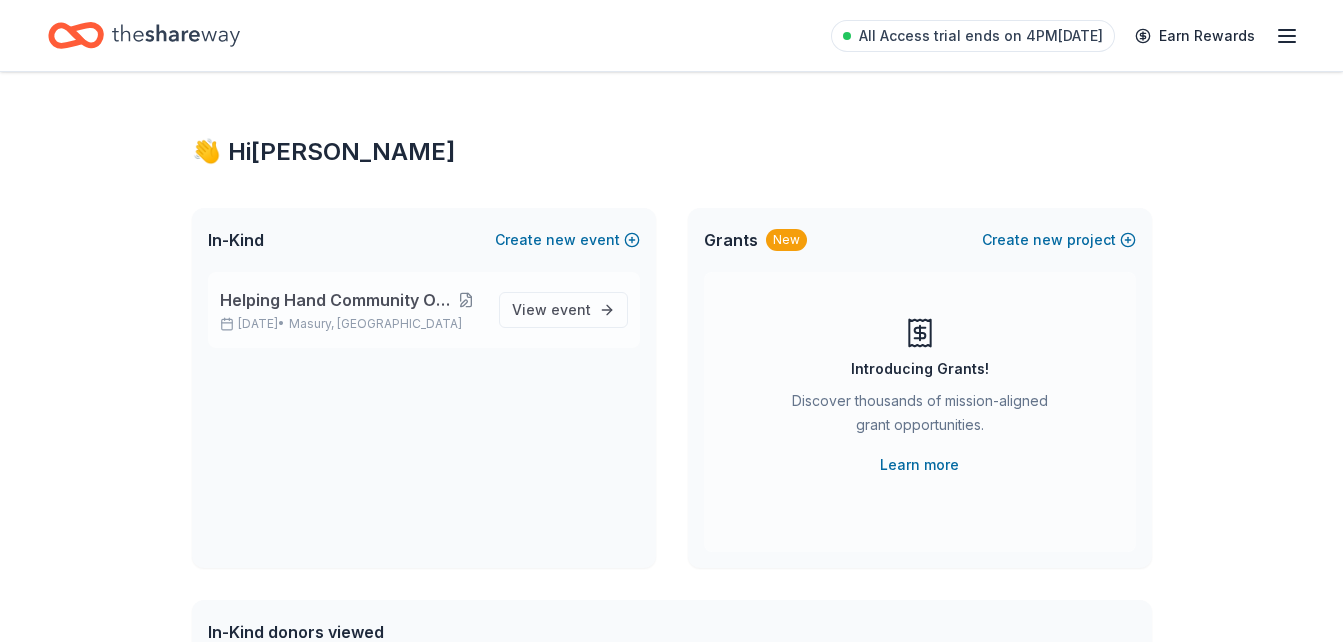 click at bounding box center (466, 300) 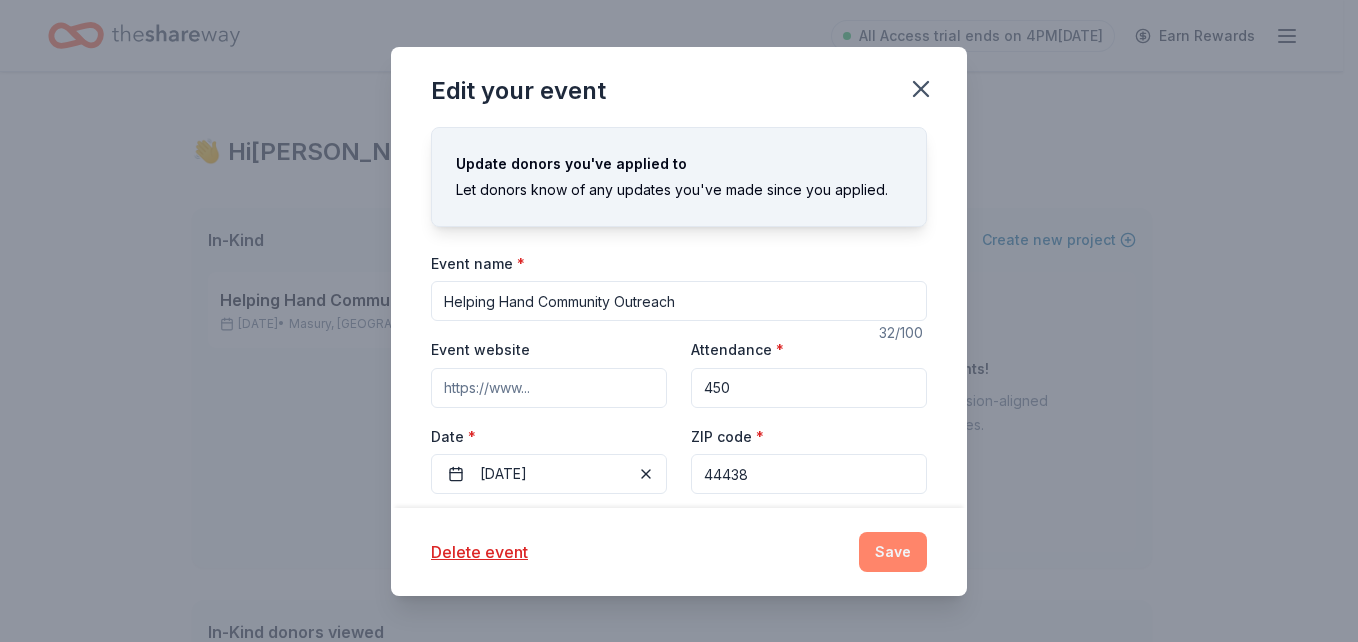 click on "Save" at bounding box center [893, 552] 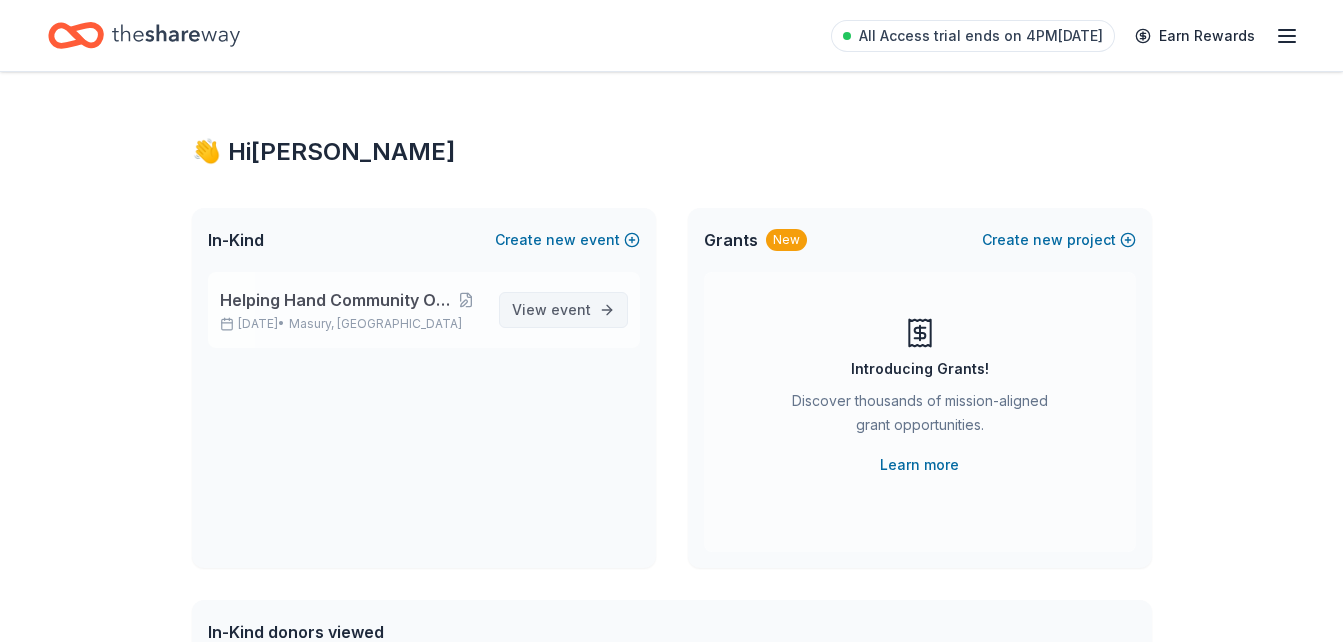 click on "View   event" at bounding box center (563, 310) 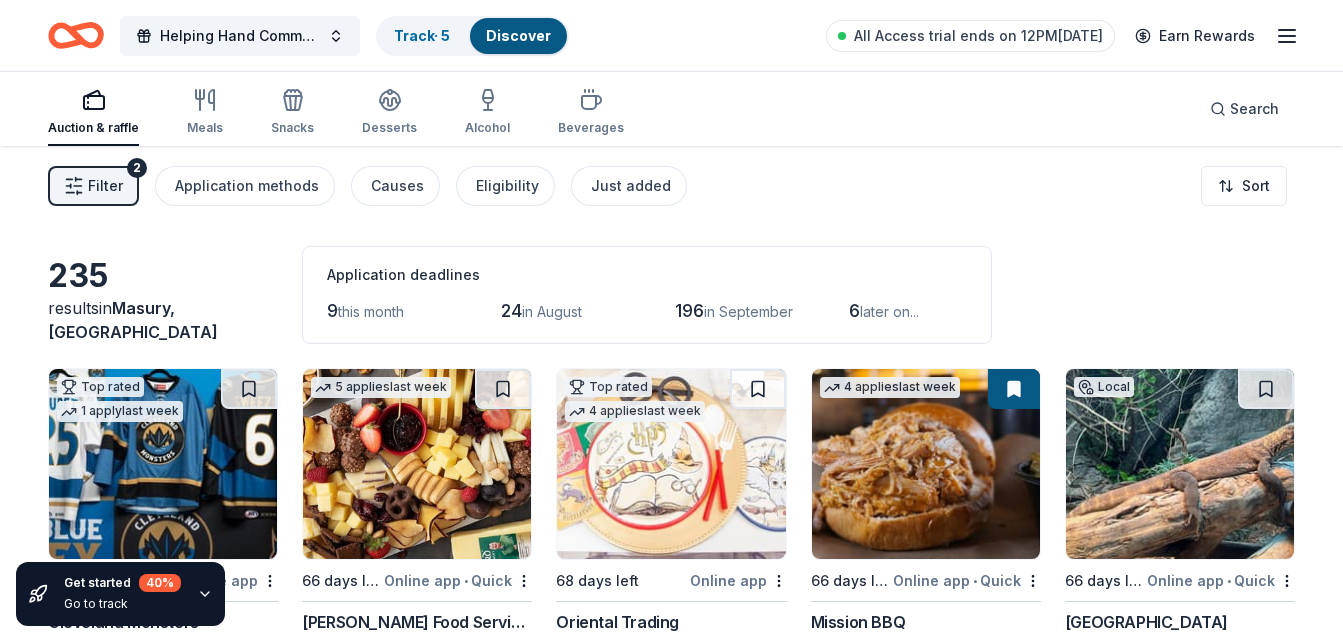 click on "Filter" at bounding box center (105, 186) 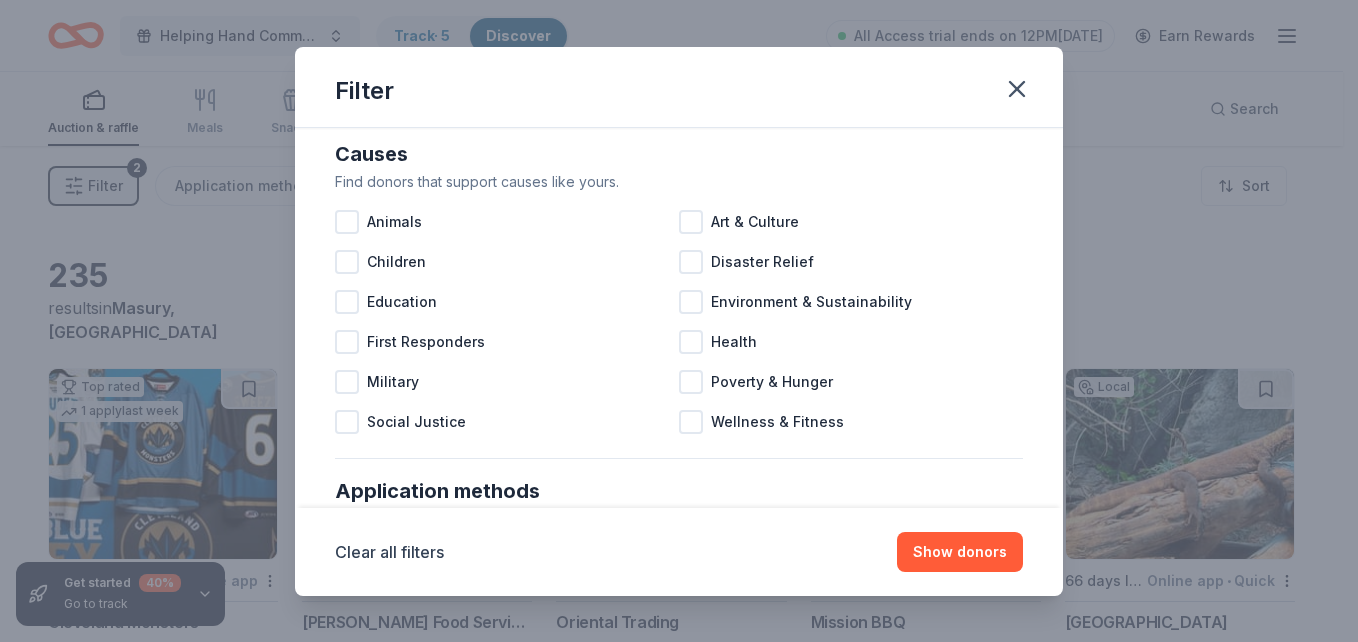 scroll, scrollTop: 40, scrollLeft: 0, axis: vertical 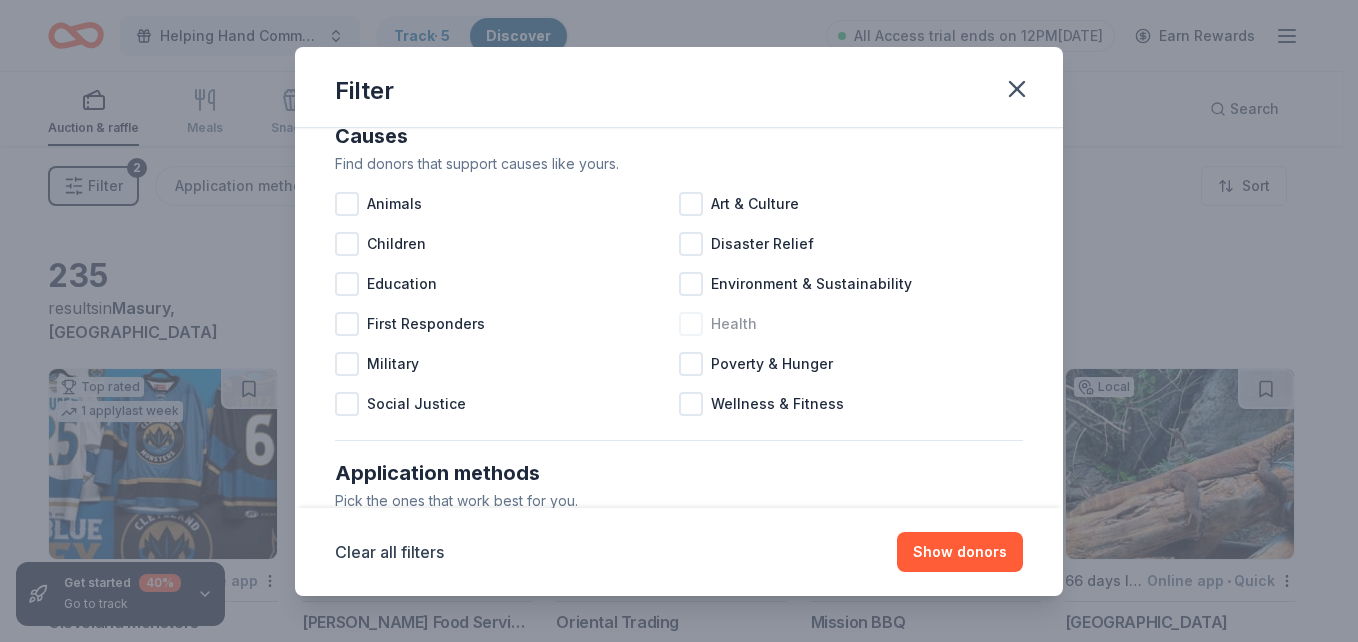 click at bounding box center (691, 324) 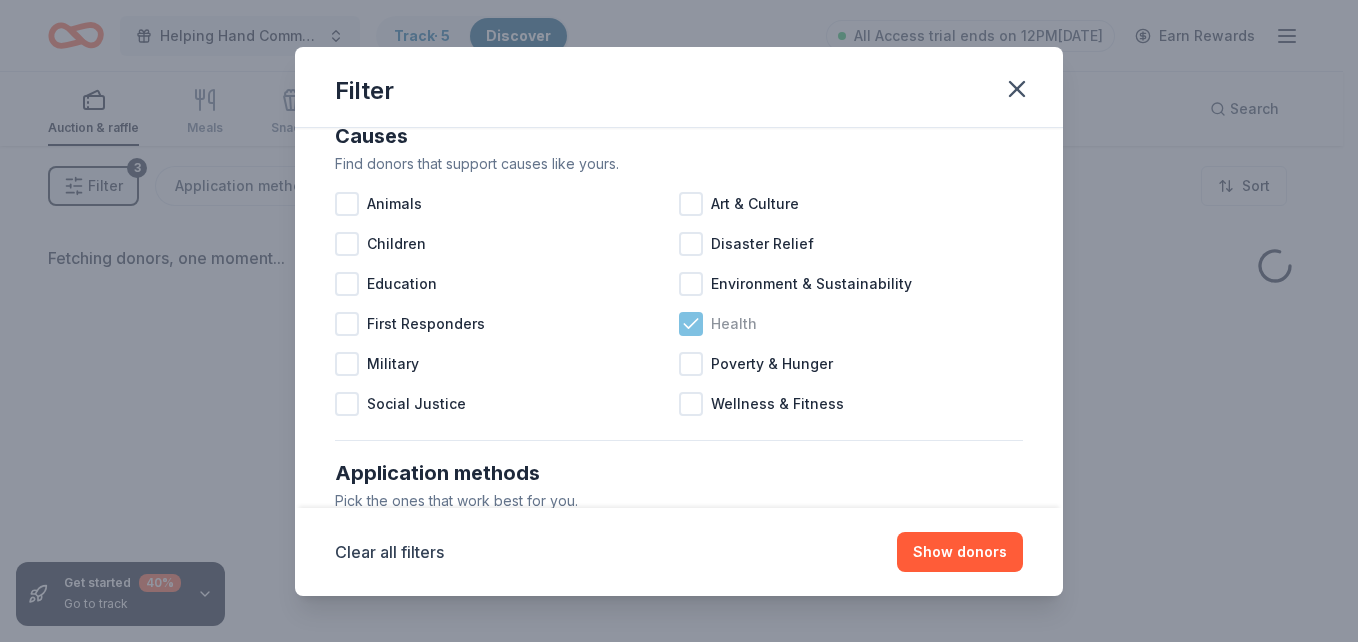 click 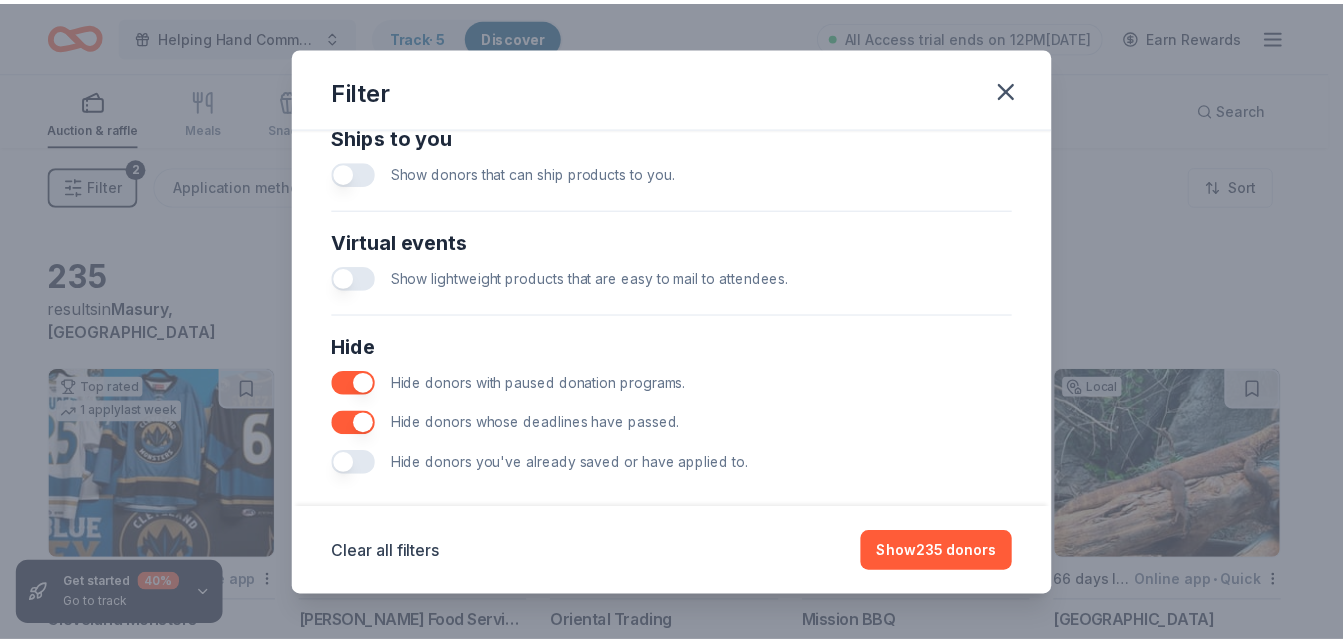 scroll, scrollTop: 938, scrollLeft: 0, axis: vertical 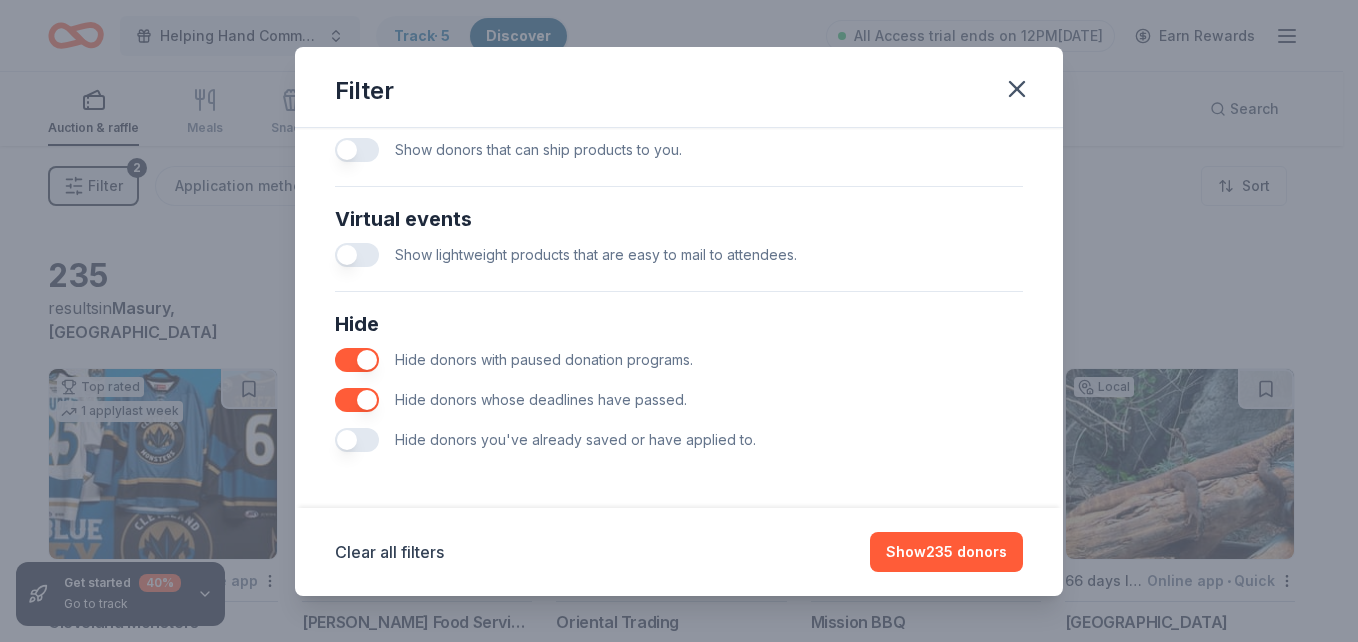 click at bounding box center [357, 360] 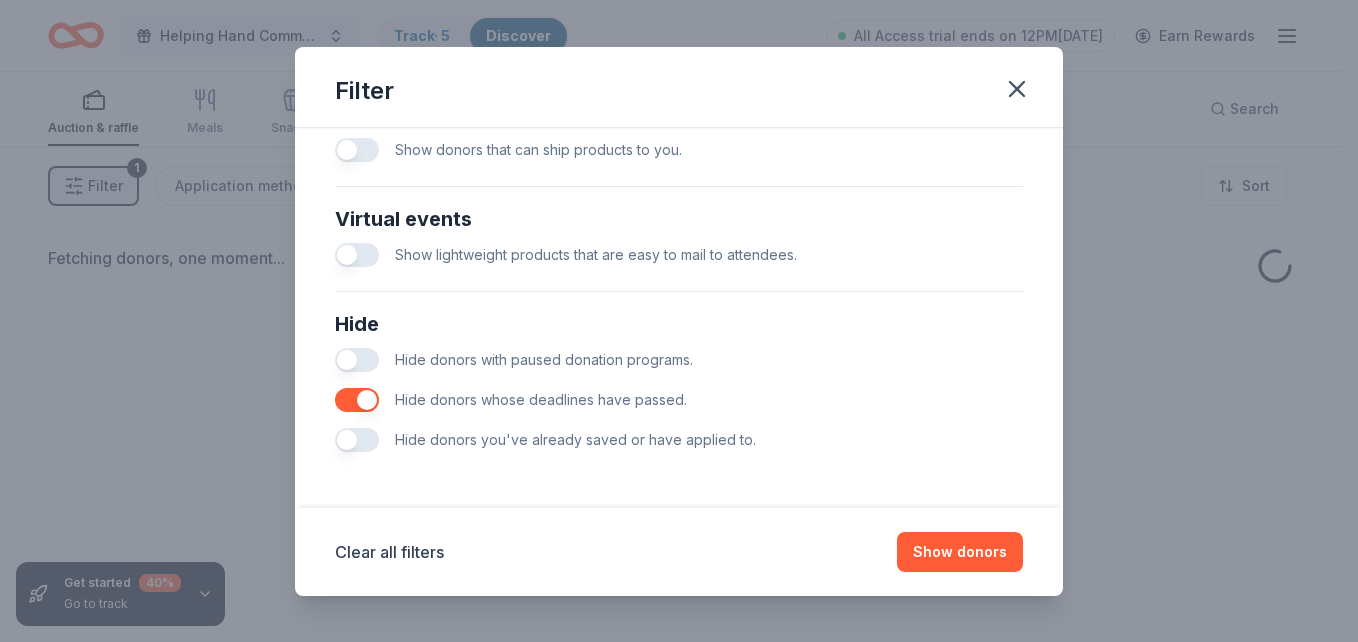click at bounding box center (357, 400) 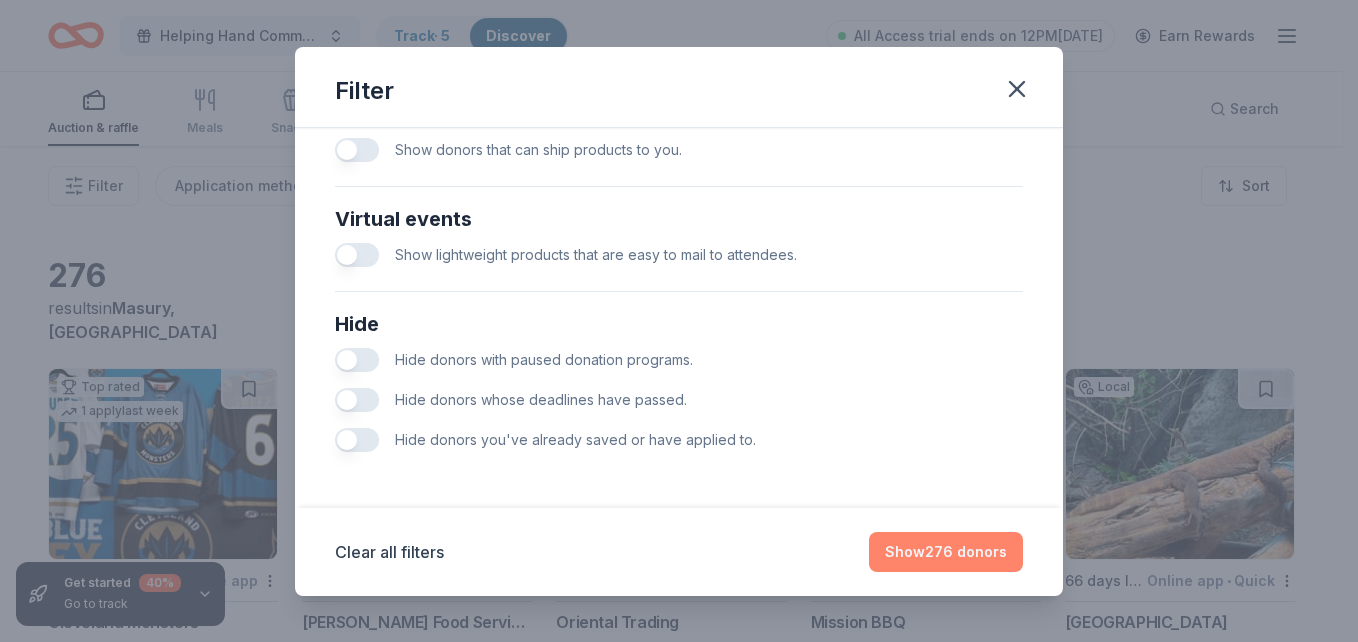 click on "Show  276   donors" at bounding box center (946, 552) 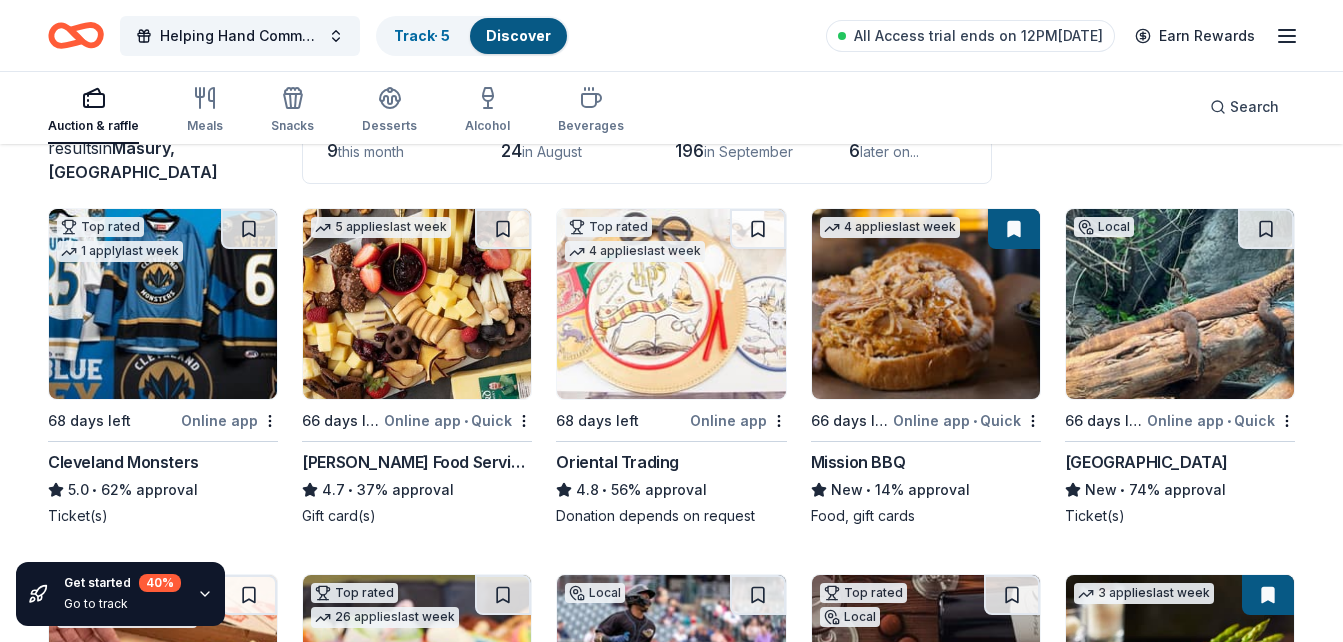 scroll, scrollTop: 200, scrollLeft: 0, axis: vertical 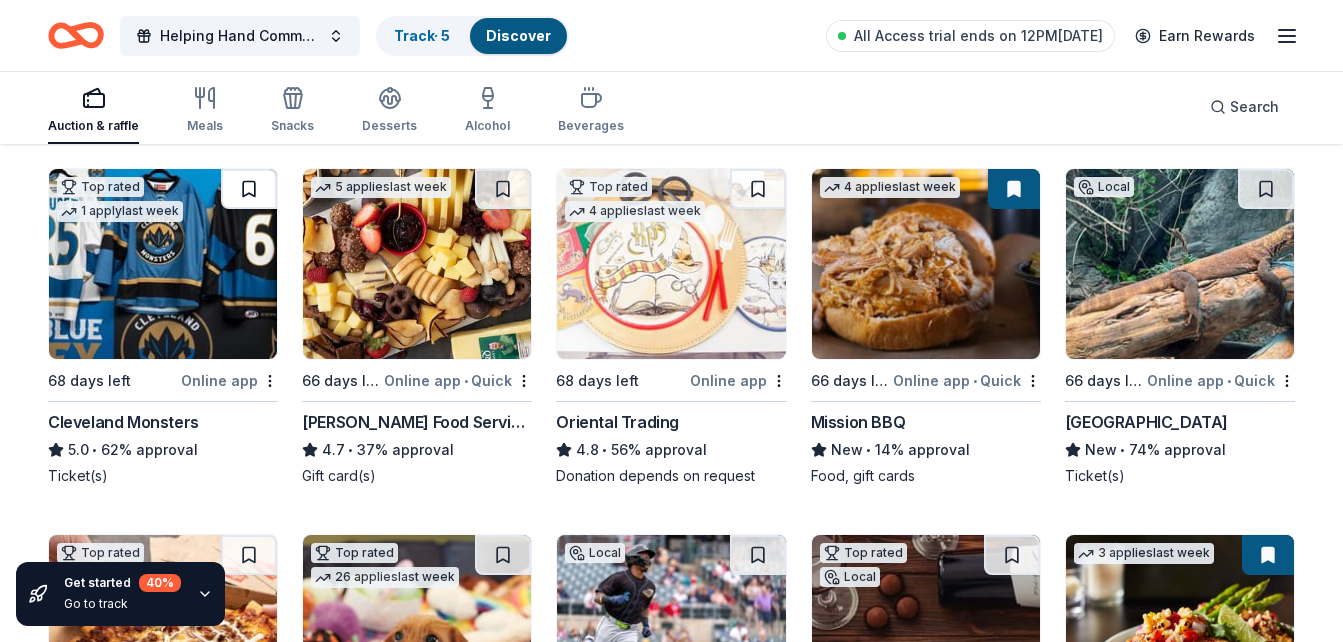 click at bounding box center (249, 189) 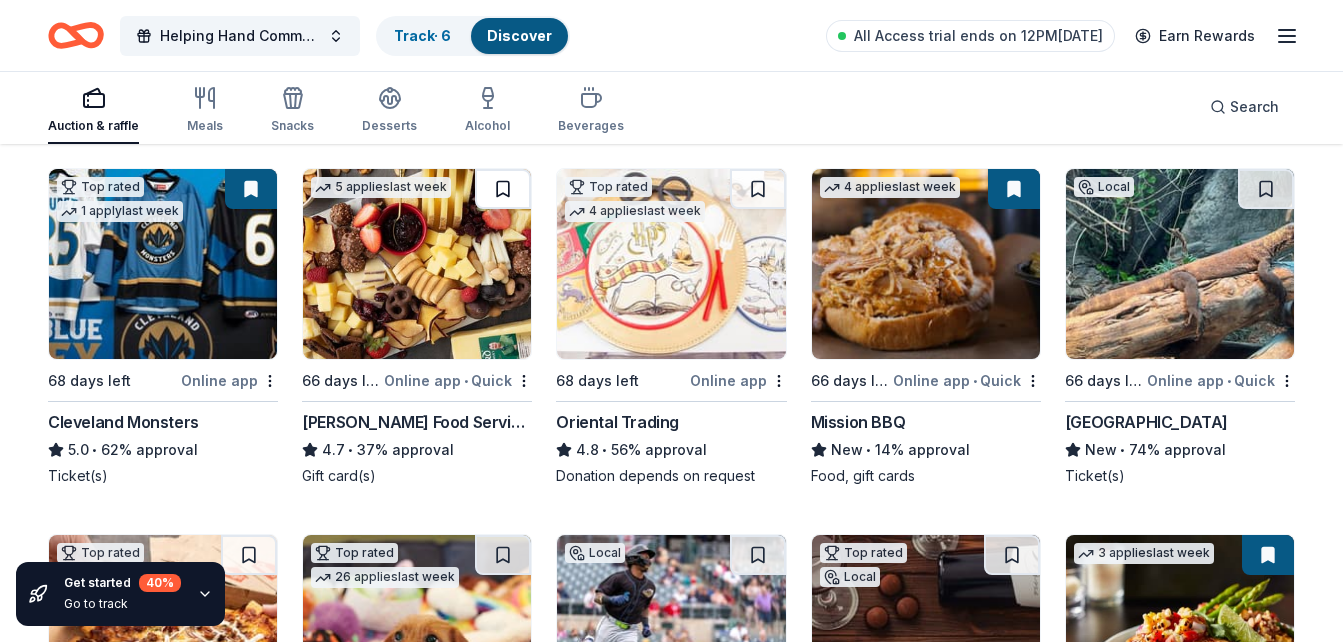 click at bounding box center [503, 189] 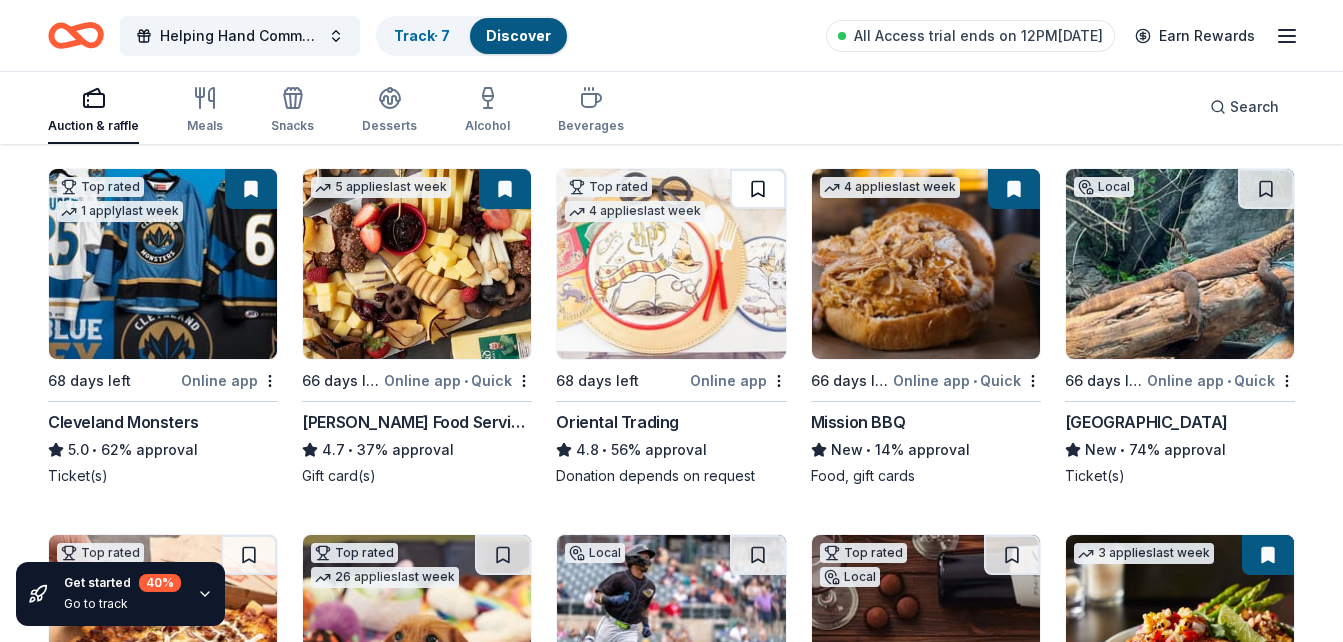 click at bounding box center (758, 189) 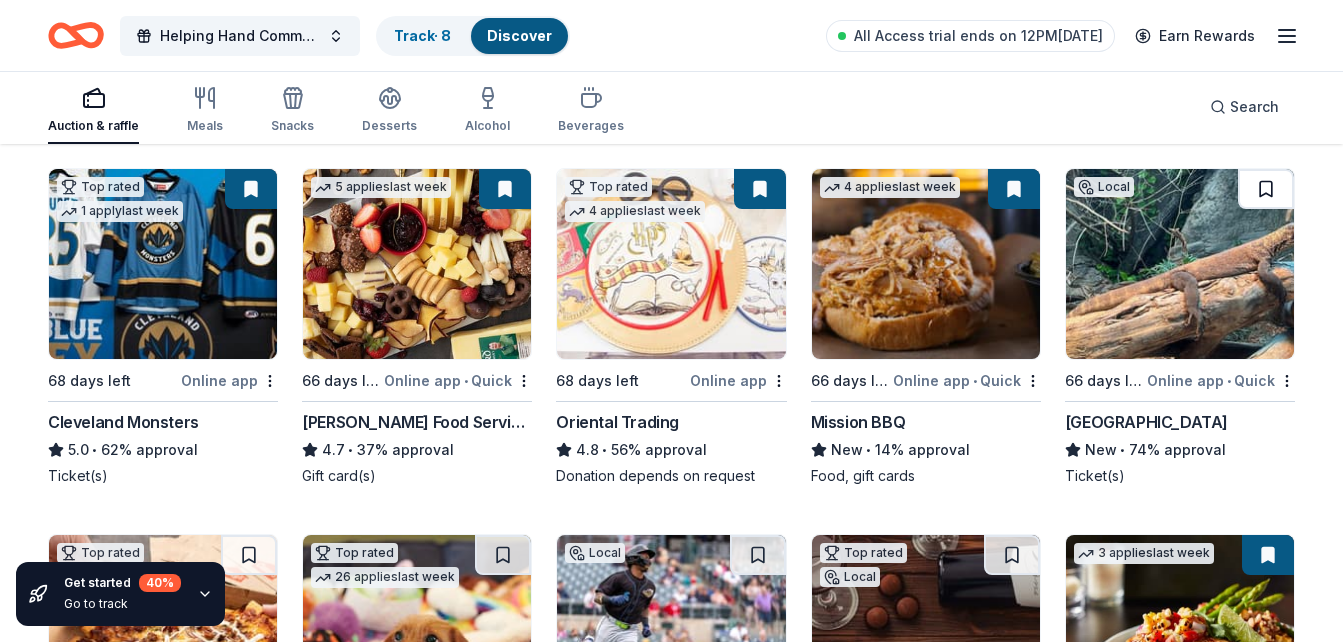 click at bounding box center [1266, 189] 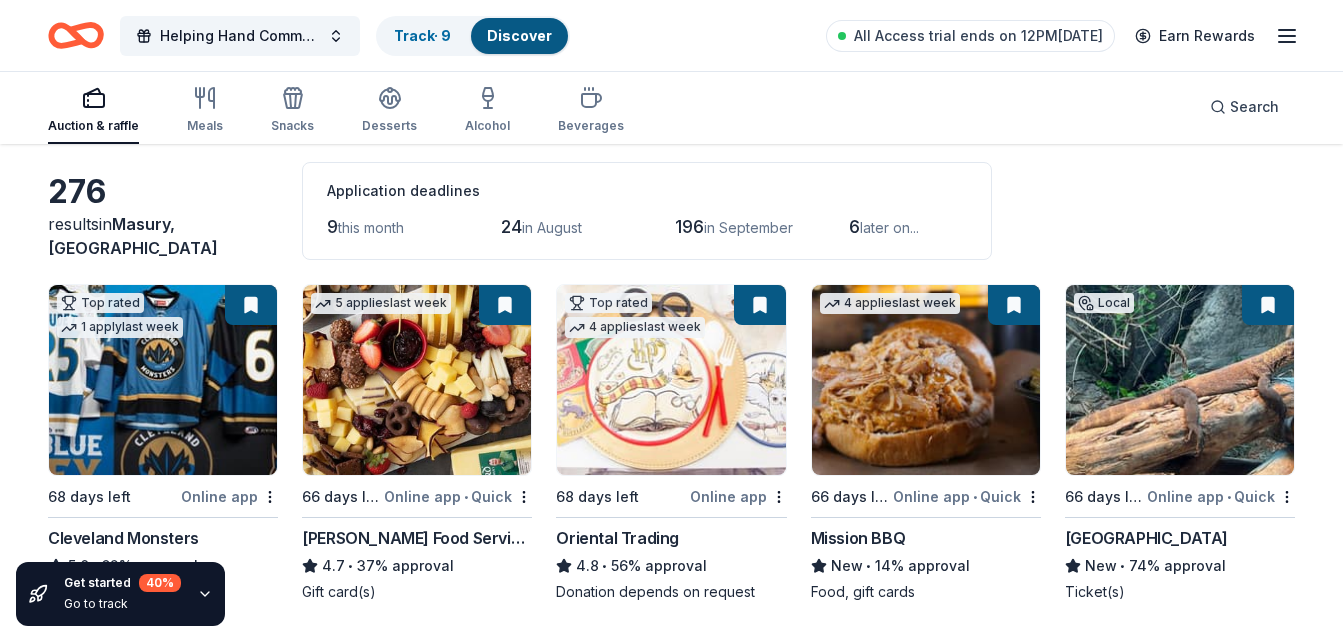 scroll, scrollTop: 0, scrollLeft: 0, axis: both 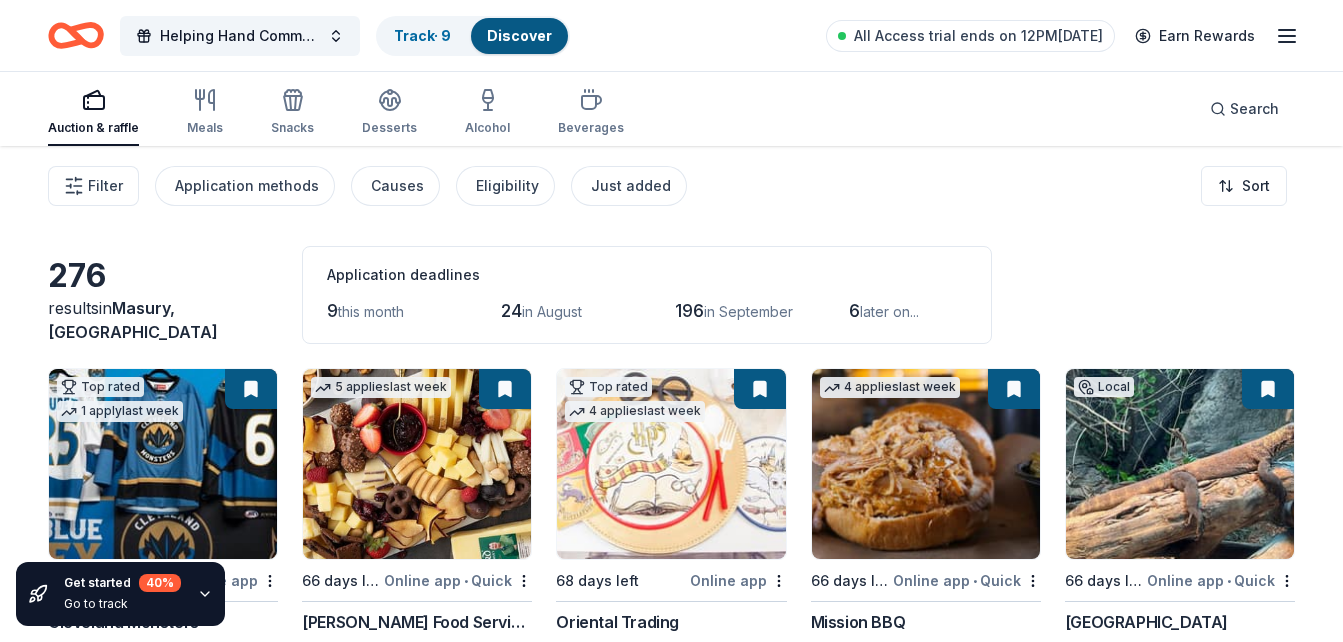 click at bounding box center (163, 464) 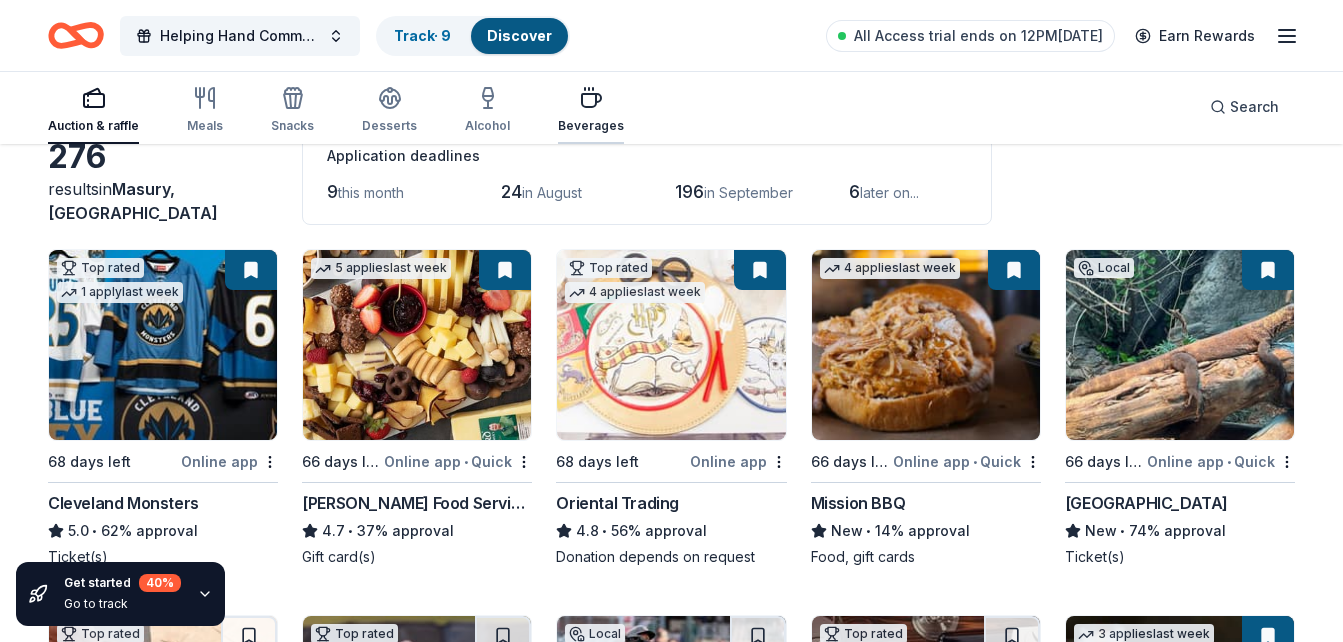 scroll, scrollTop: 120, scrollLeft: 0, axis: vertical 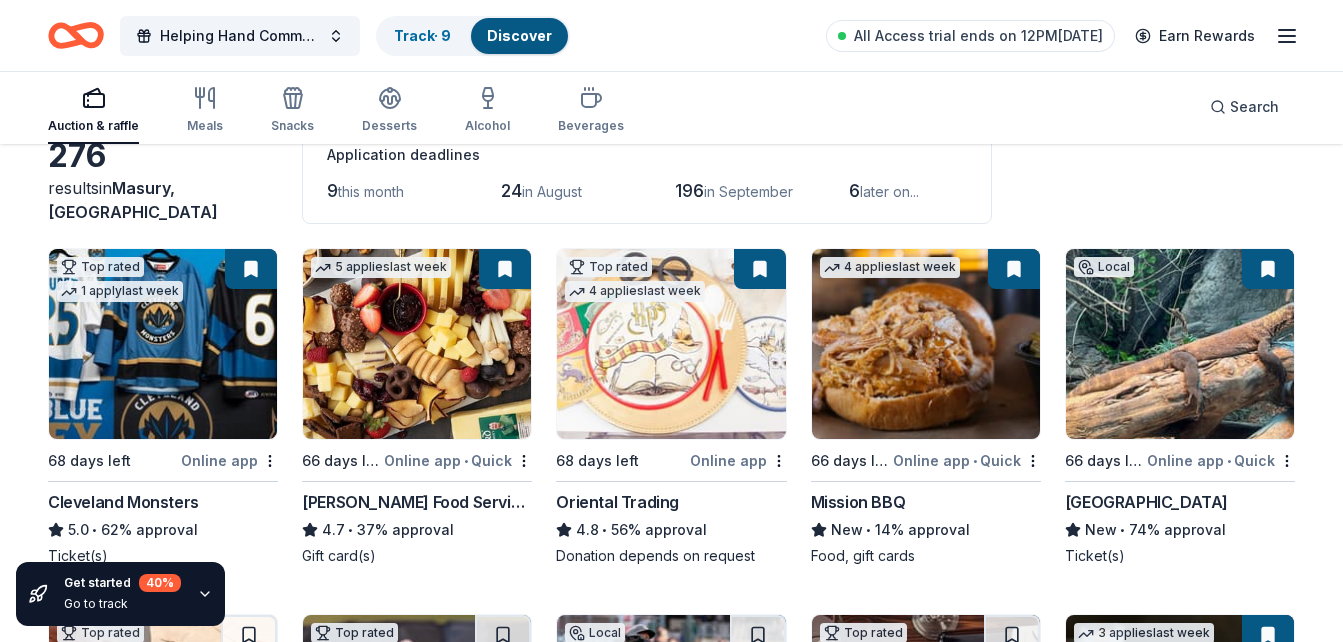 click at bounding box center (417, 344) 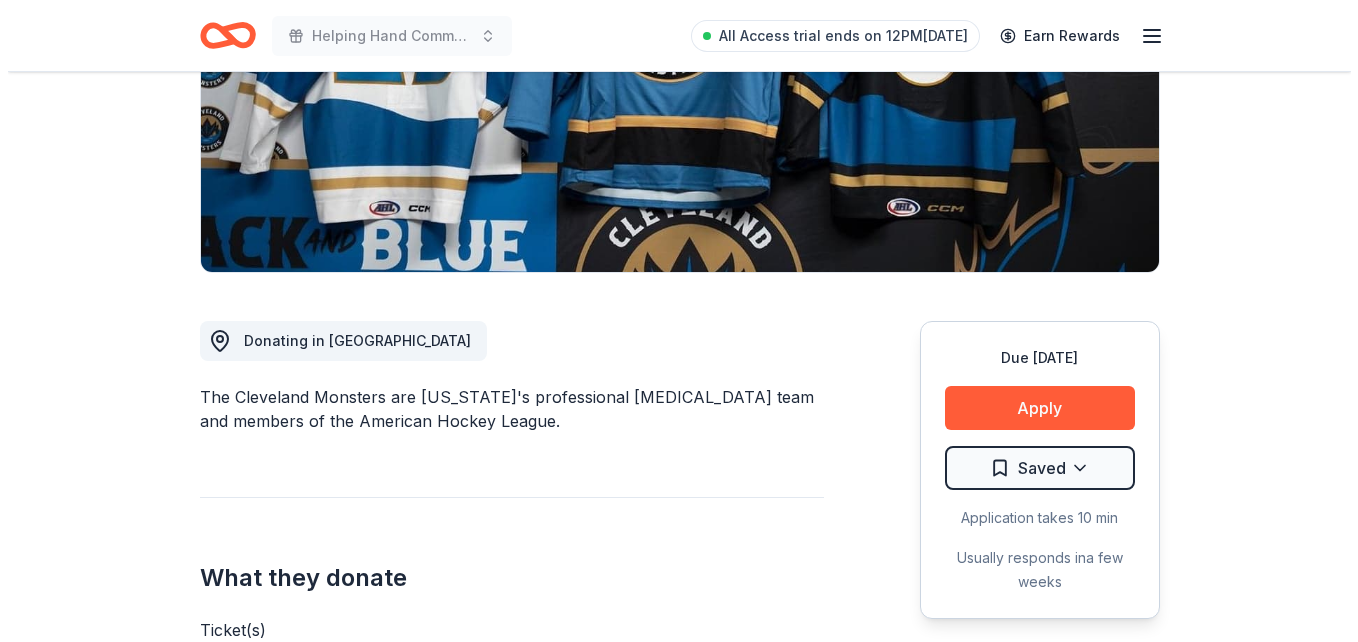 scroll, scrollTop: 360, scrollLeft: 0, axis: vertical 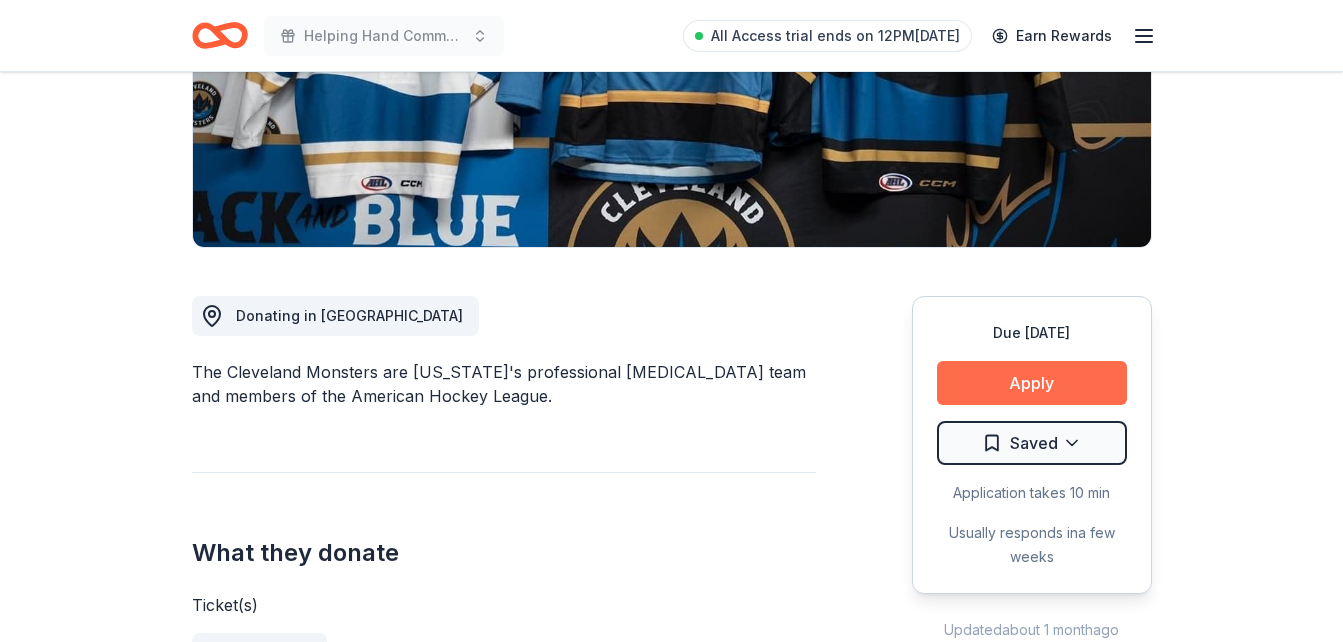click on "Apply" at bounding box center (1032, 383) 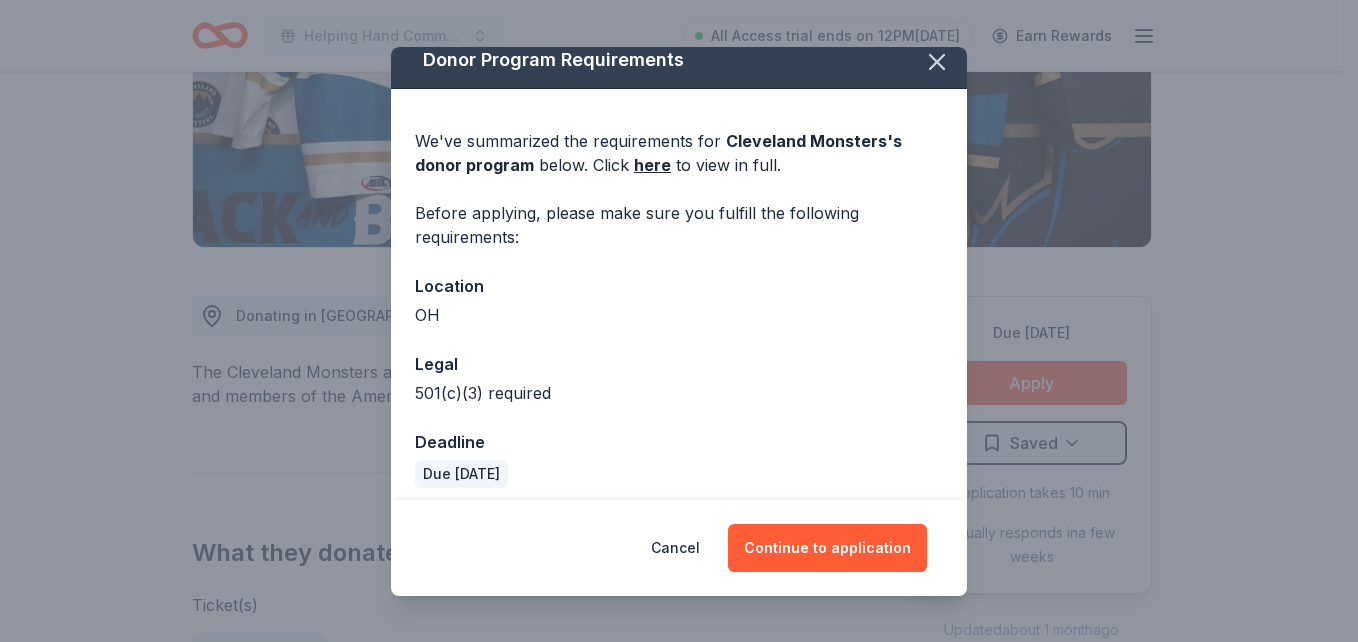 scroll, scrollTop: 27, scrollLeft: 0, axis: vertical 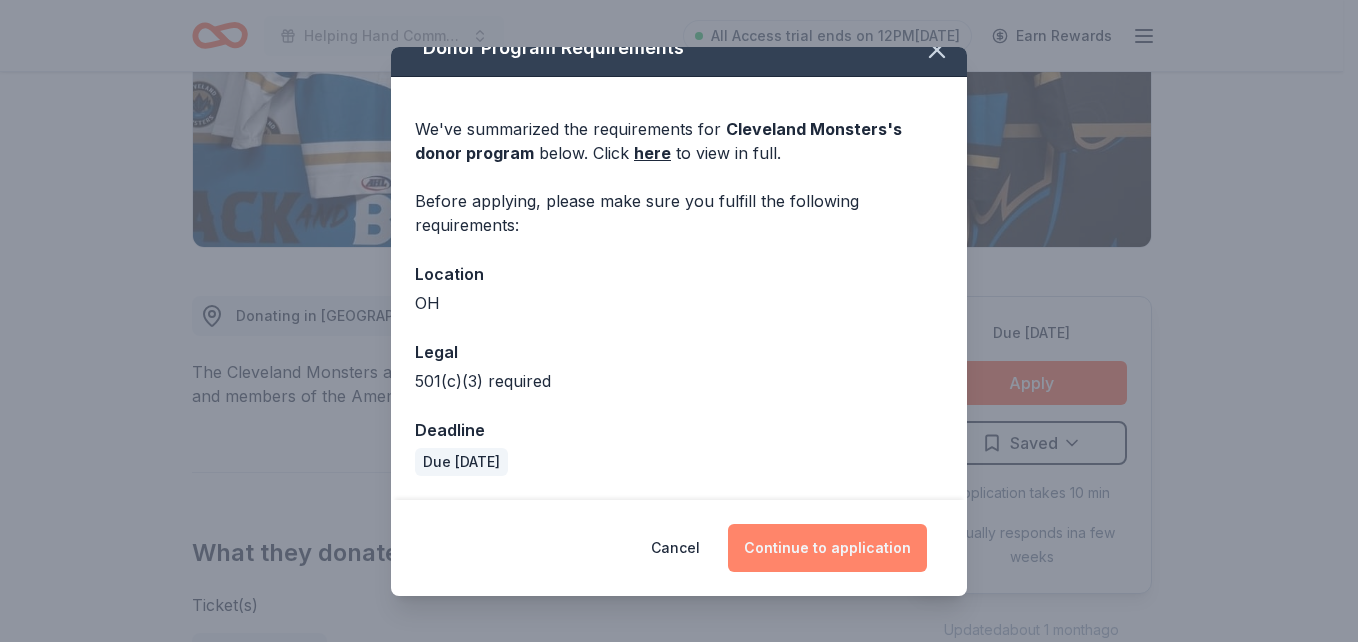 click on "Continue to application" at bounding box center (827, 548) 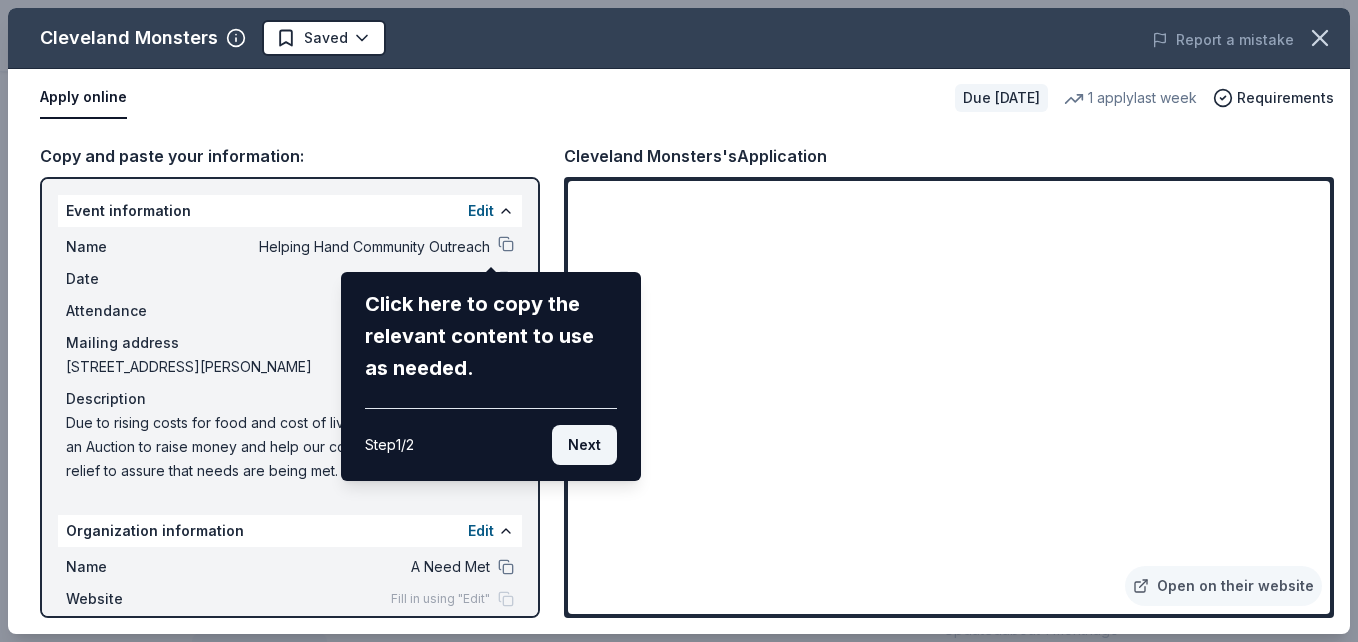 click on "Next" at bounding box center [584, 445] 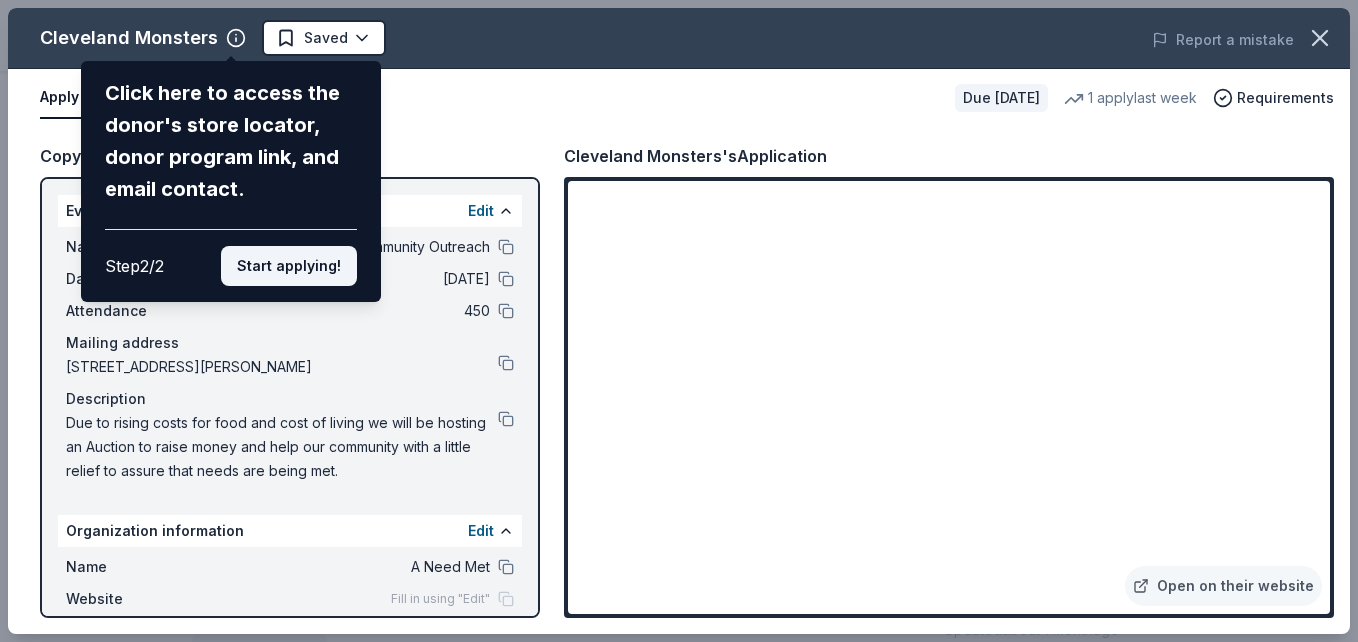 click on "Start applying!" at bounding box center (289, 266) 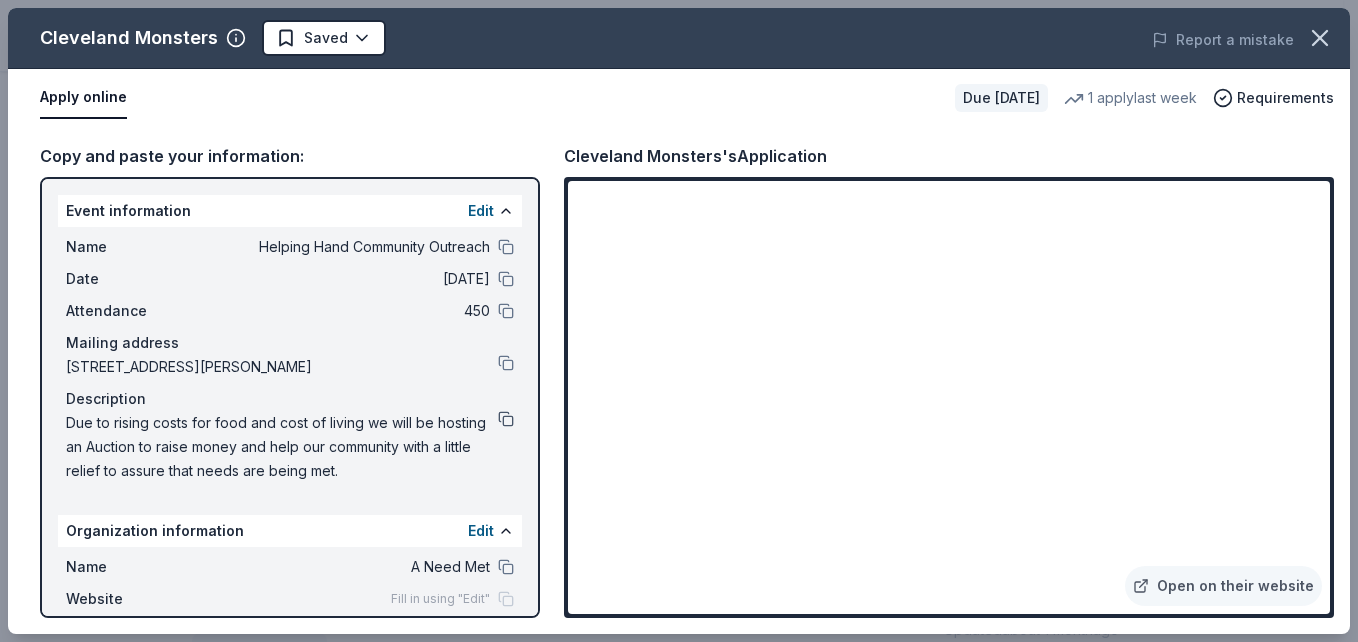click at bounding box center [506, 419] 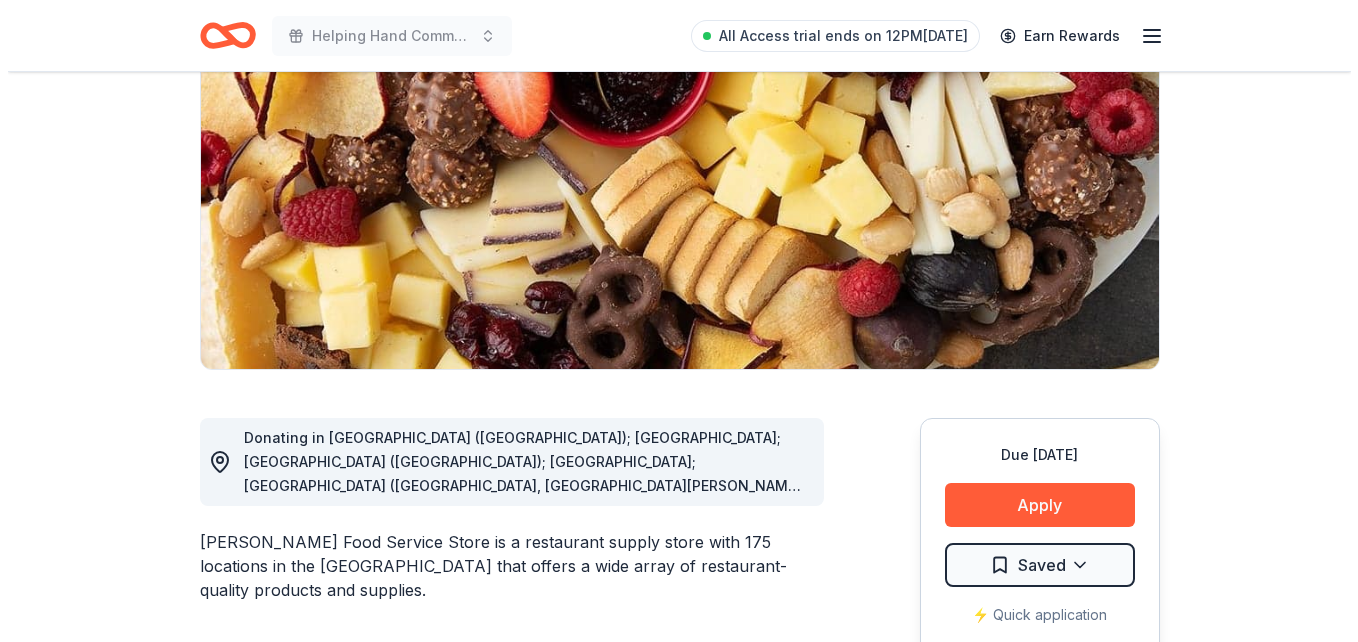scroll, scrollTop: 240, scrollLeft: 0, axis: vertical 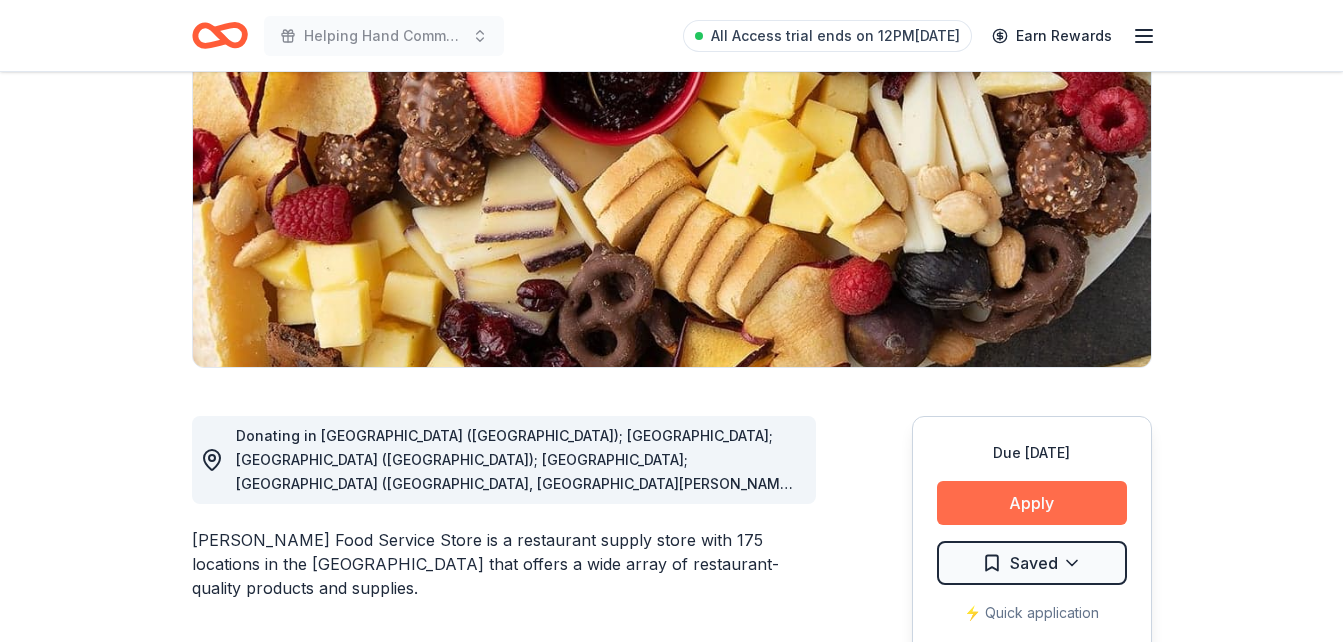 click on "Apply" at bounding box center [1032, 503] 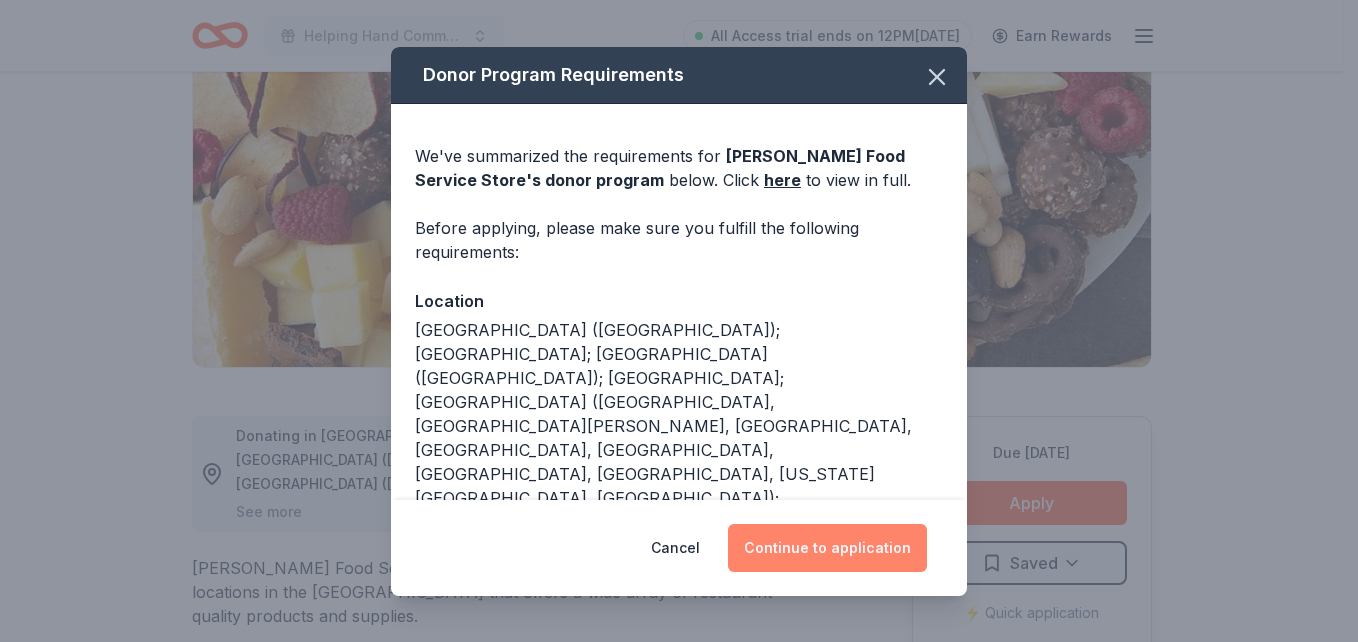 click on "Continue to application" at bounding box center [827, 548] 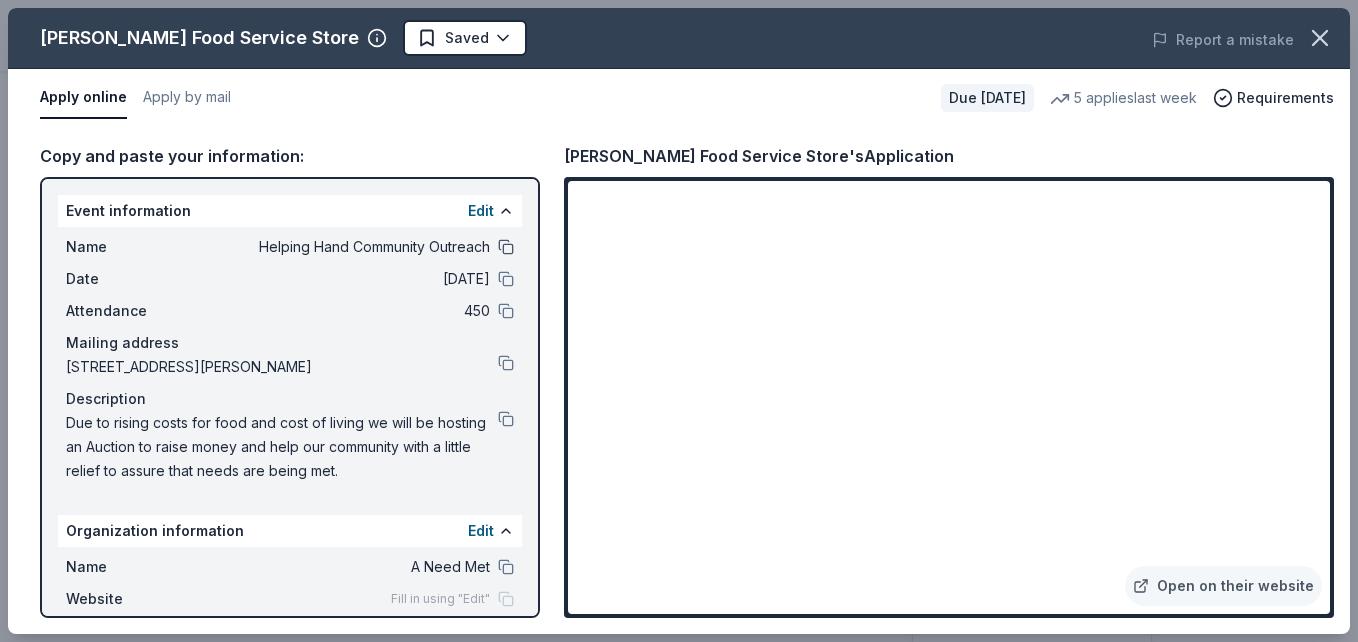 click at bounding box center (506, 247) 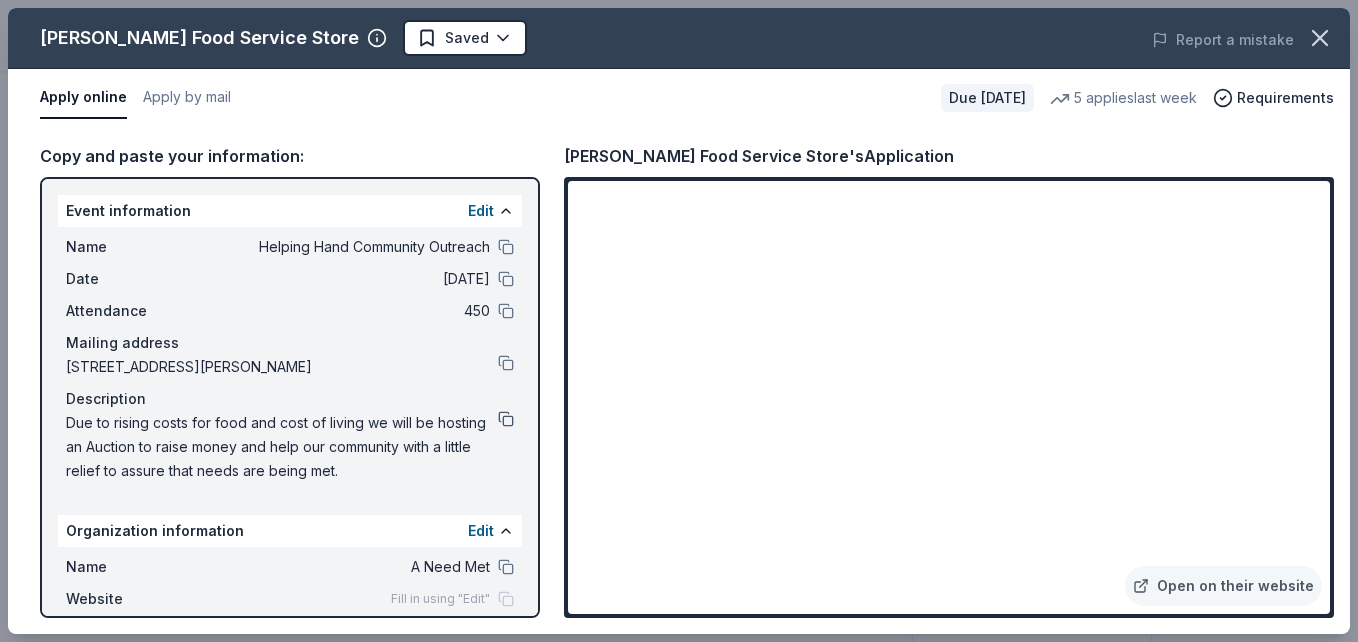 click at bounding box center (506, 419) 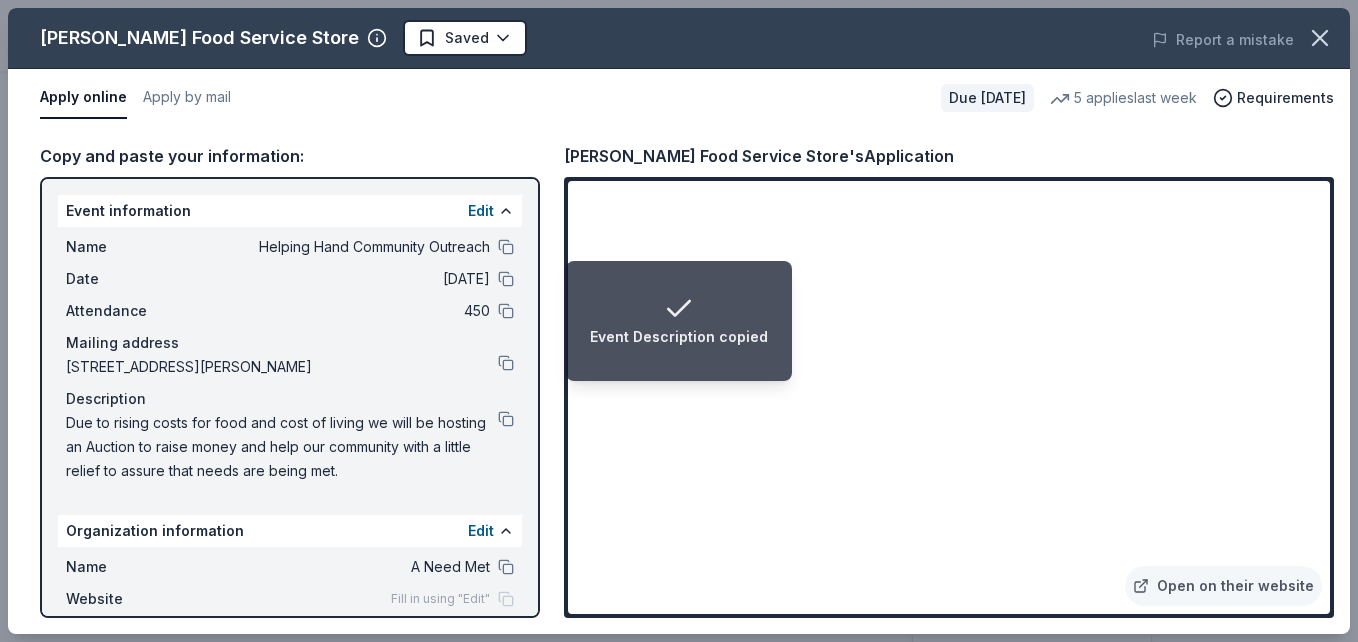 click on "Event Description copied" at bounding box center (679, 321) 